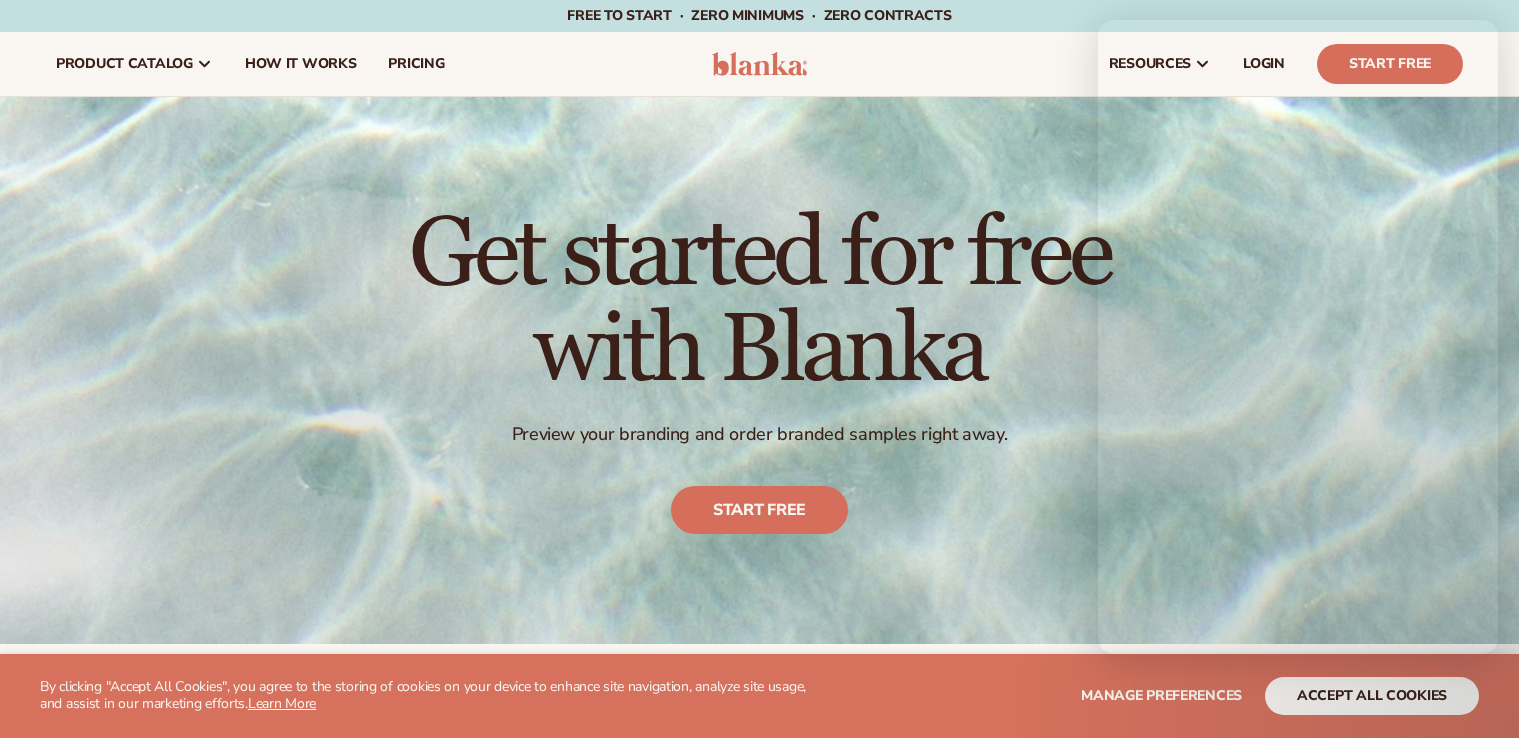 scroll, scrollTop: 315, scrollLeft: 0, axis: vertical 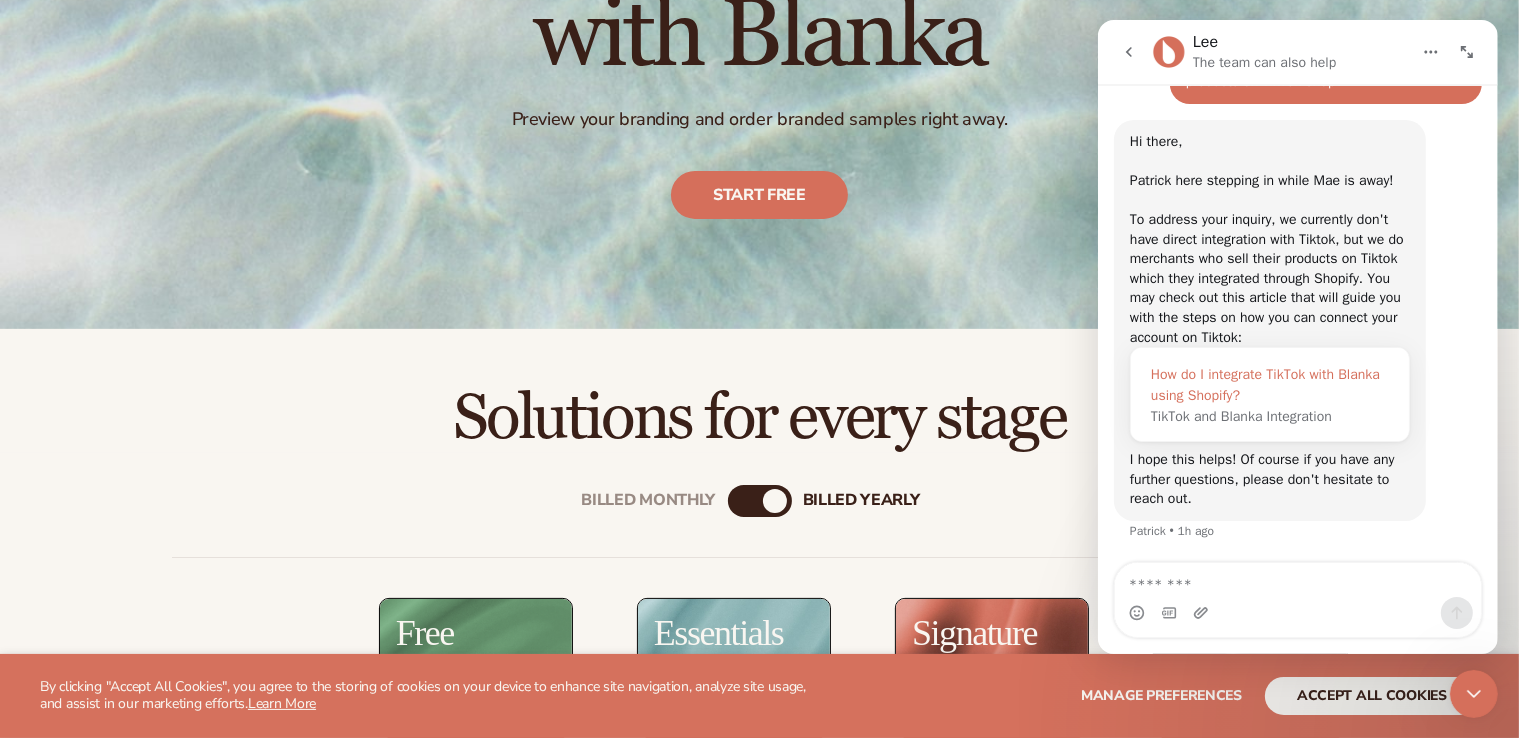 click on "How do I integrate TikTok with Blanka using Shopify?" at bounding box center [1269, 385] 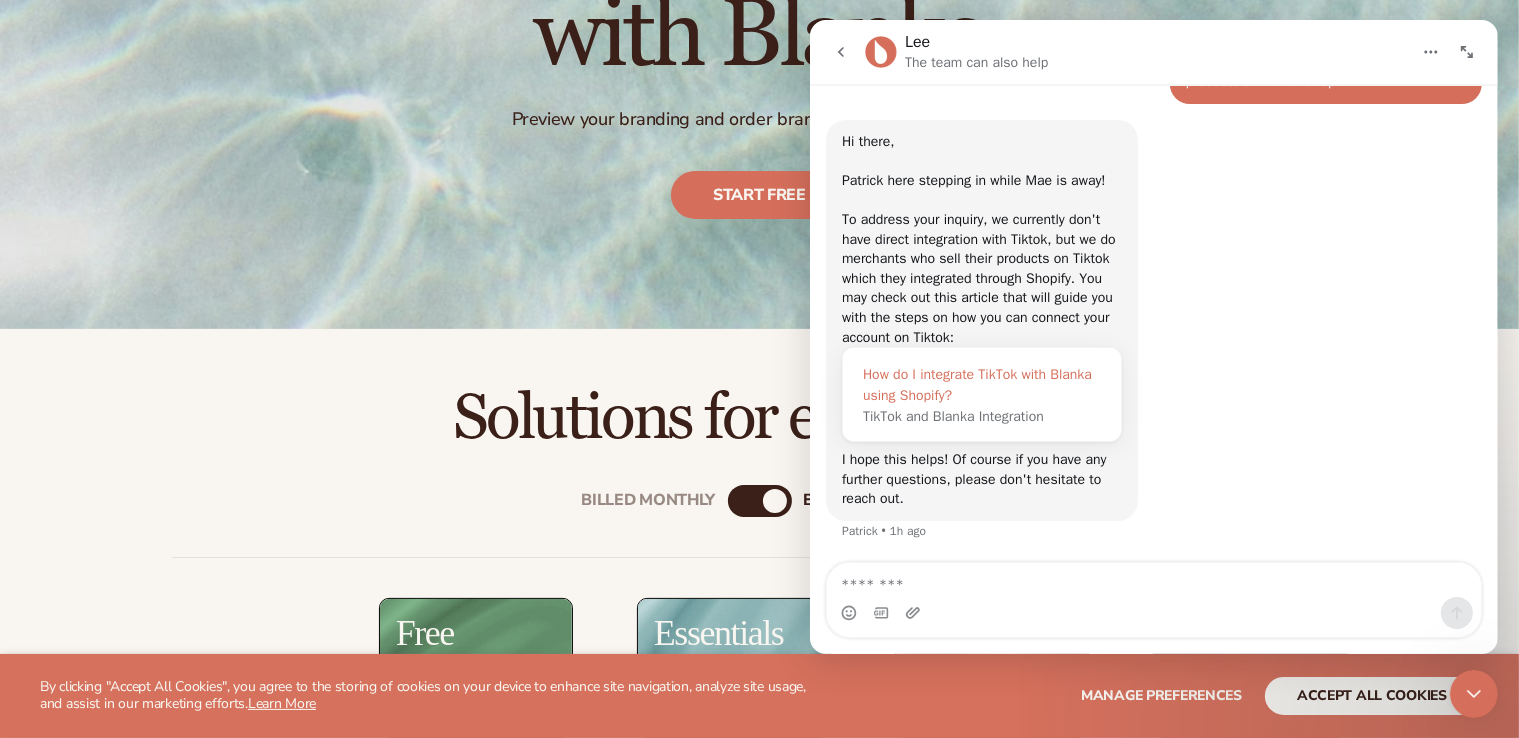 scroll, scrollTop: 0, scrollLeft: 0, axis: both 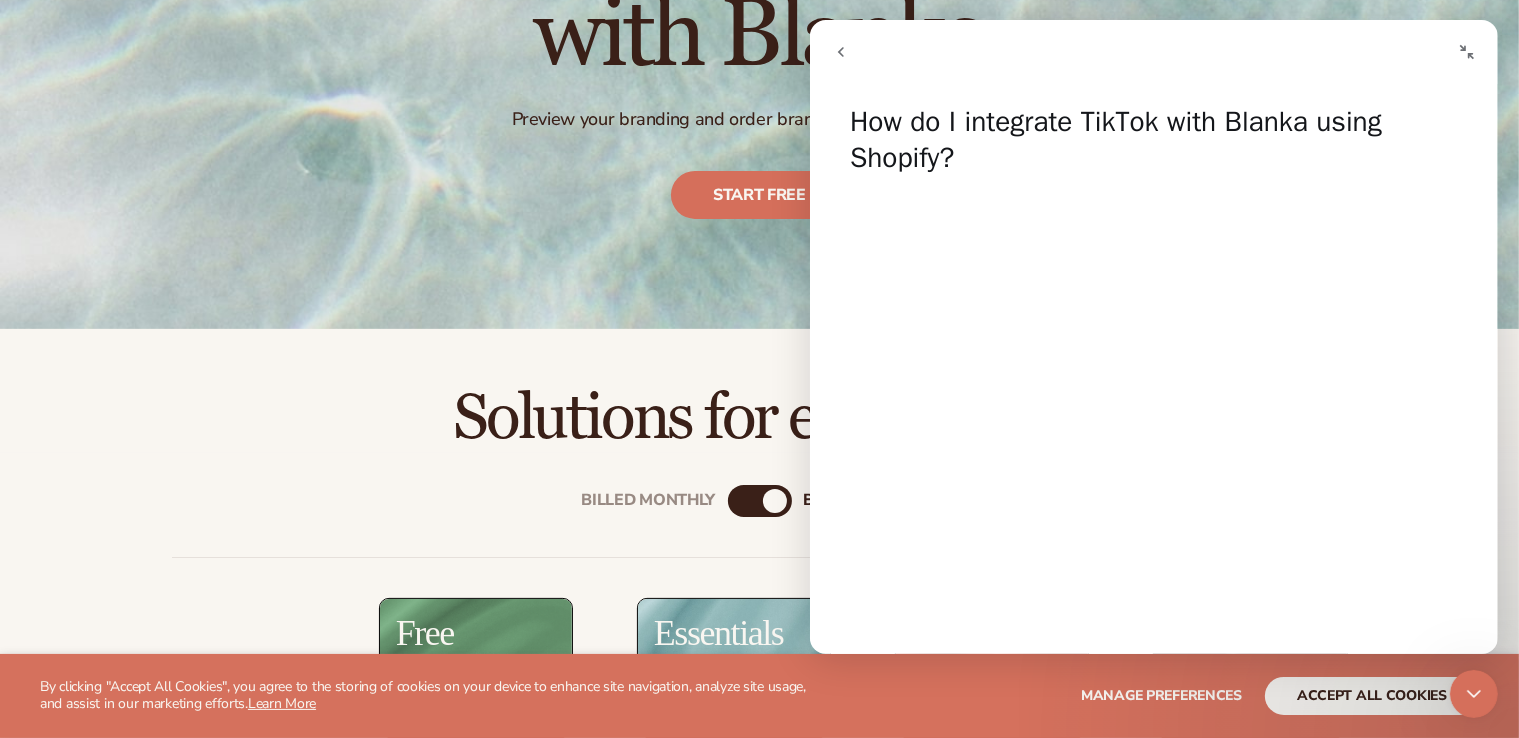 click 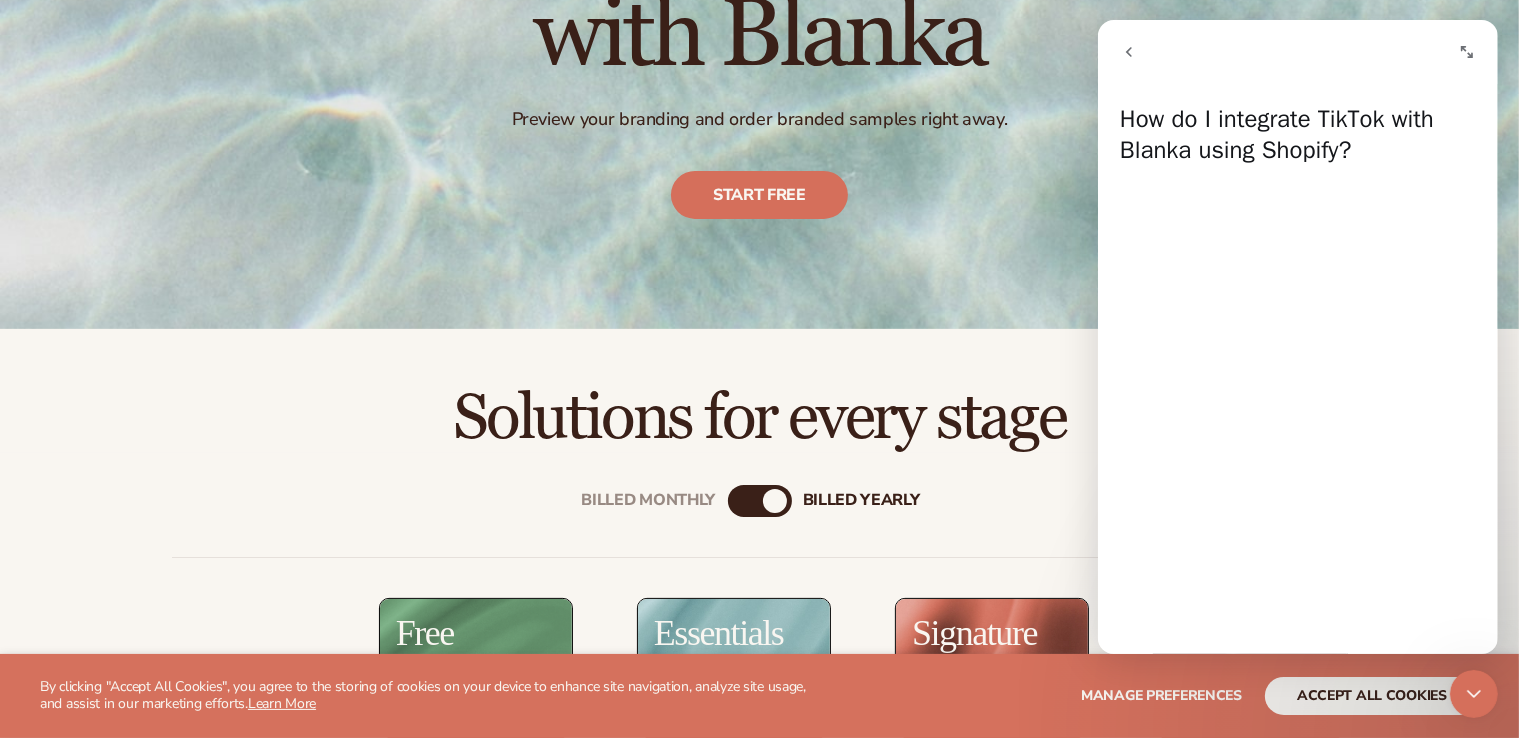 click 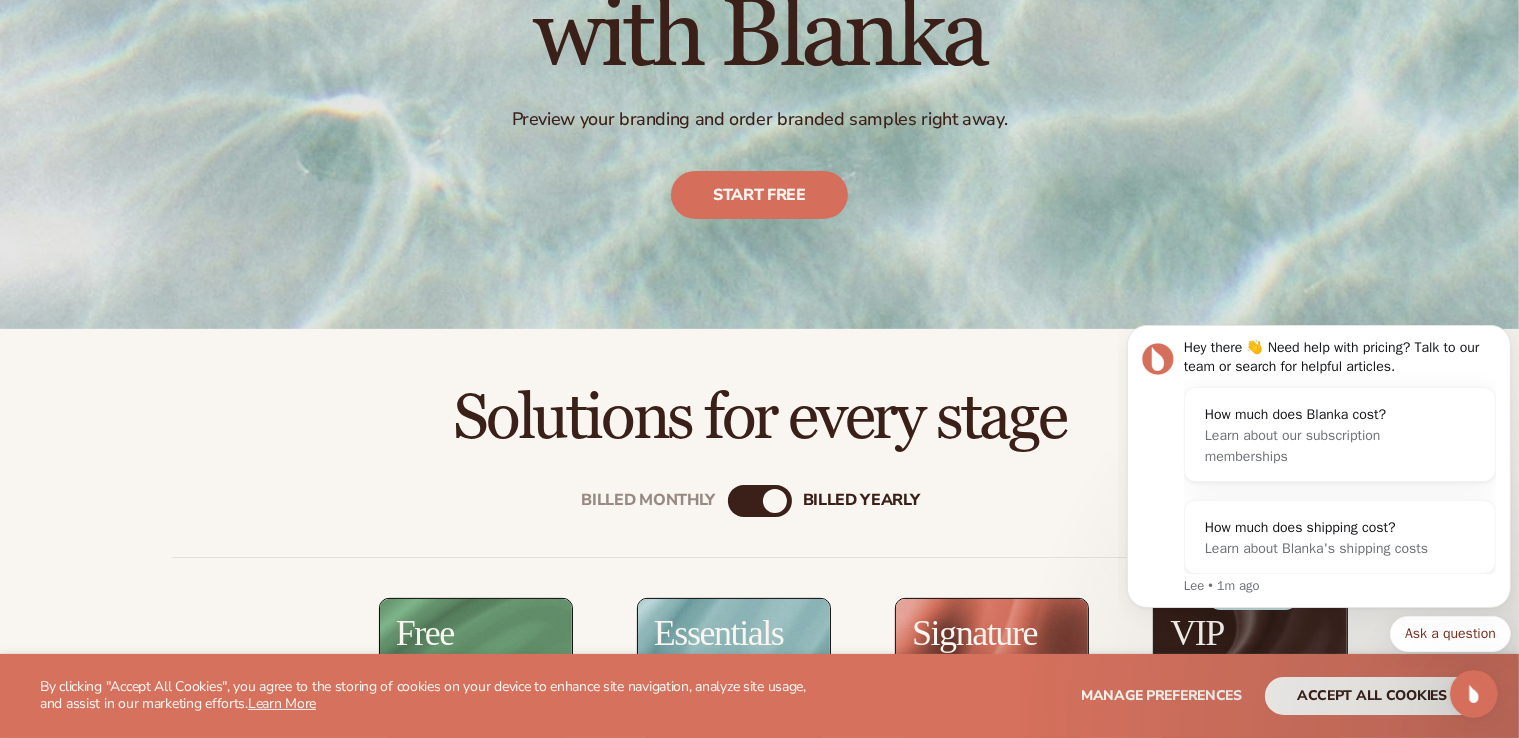 scroll, scrollTop: 0, scrollLeft: 0, axis: both 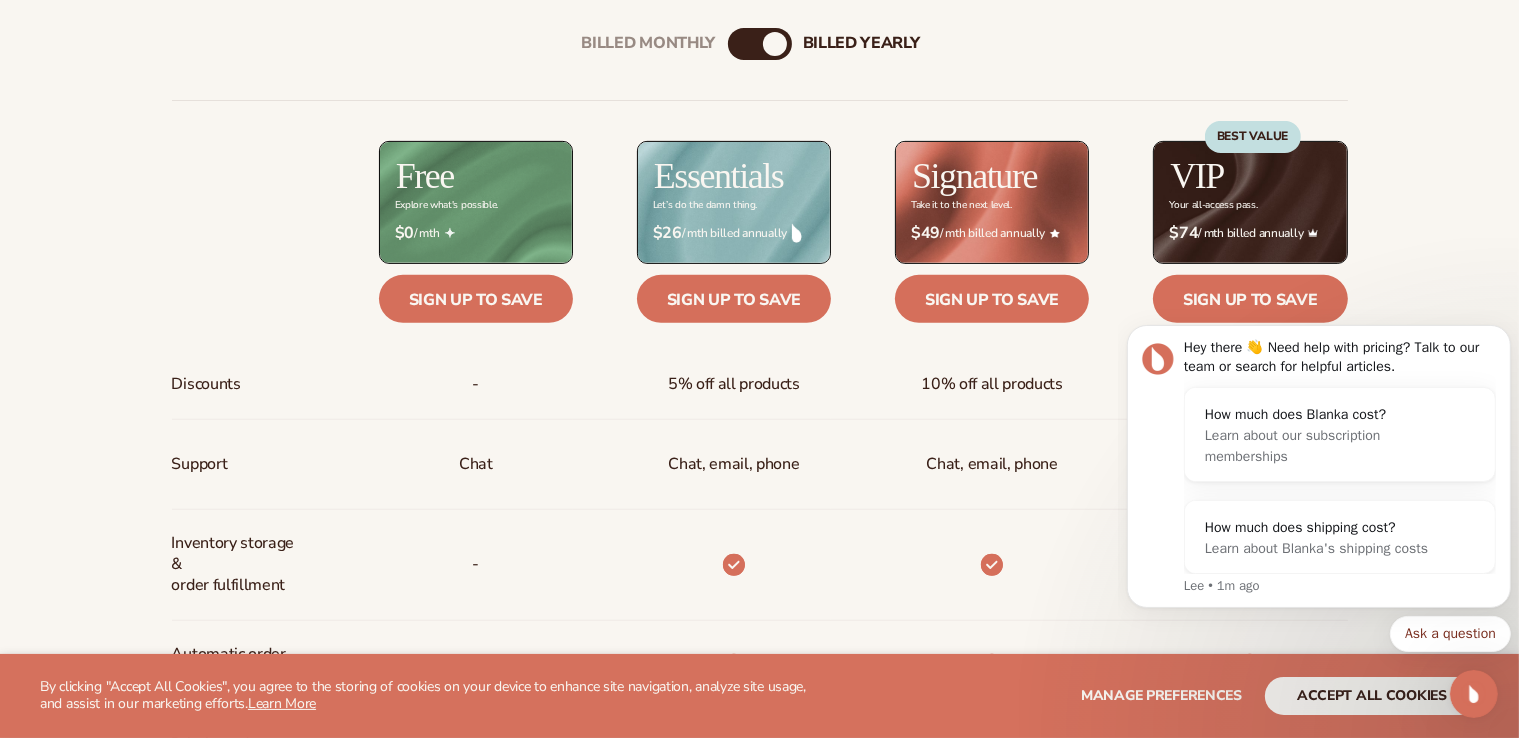 click on "Billed Monthly" at bounding box center [740, 44] 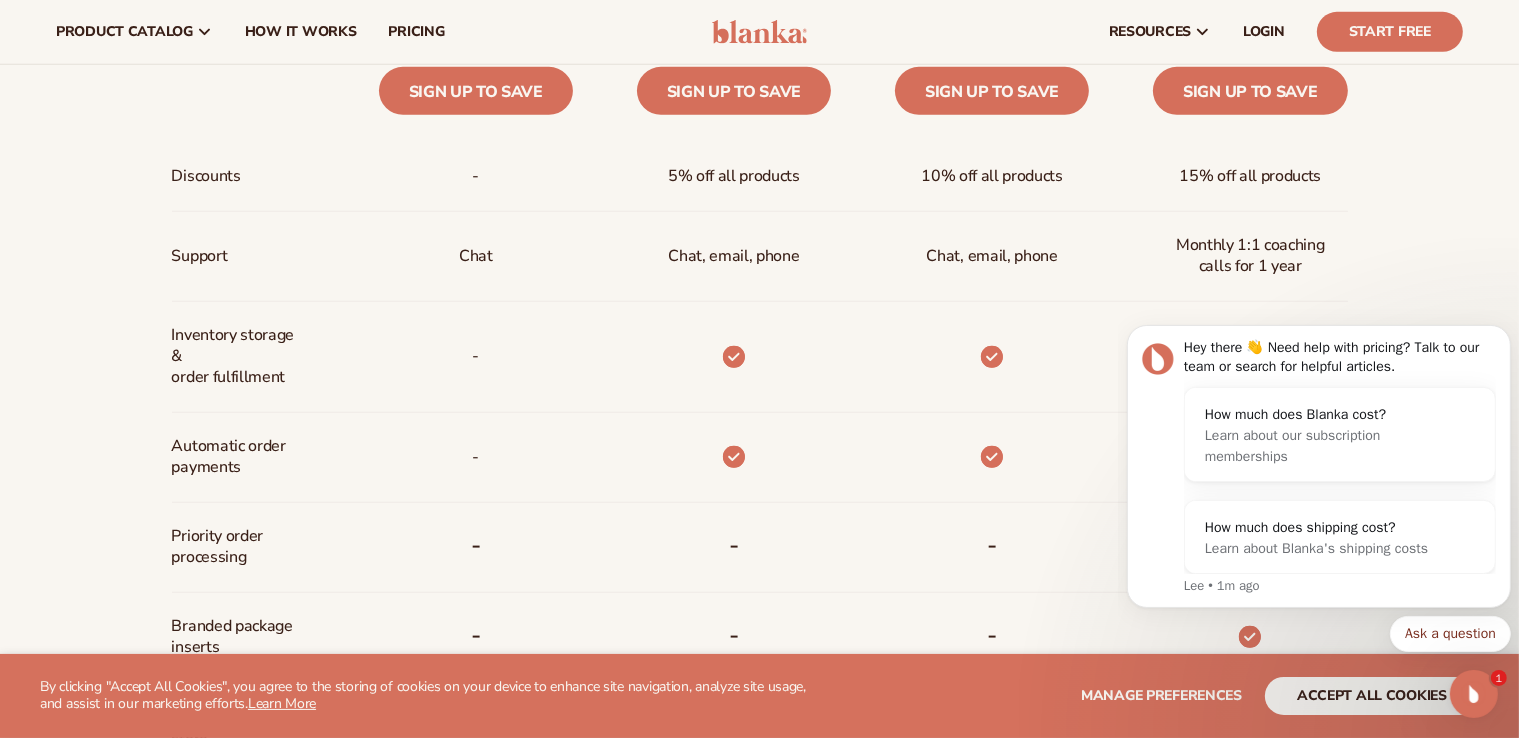 scroll, scrollTop: 971, scrollLeft: 0, axis: vertical 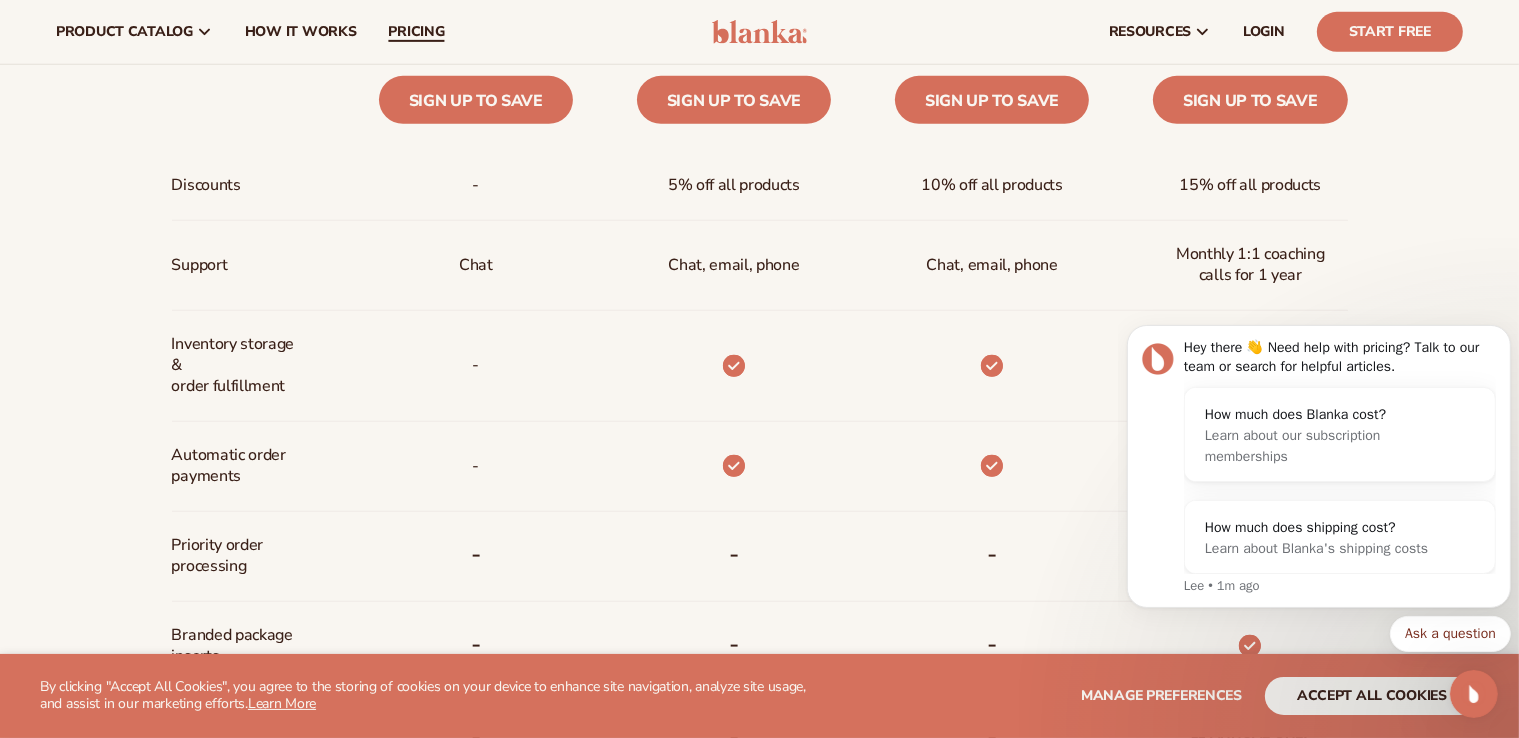 click on "pricing" at bounding box center (416, 32) 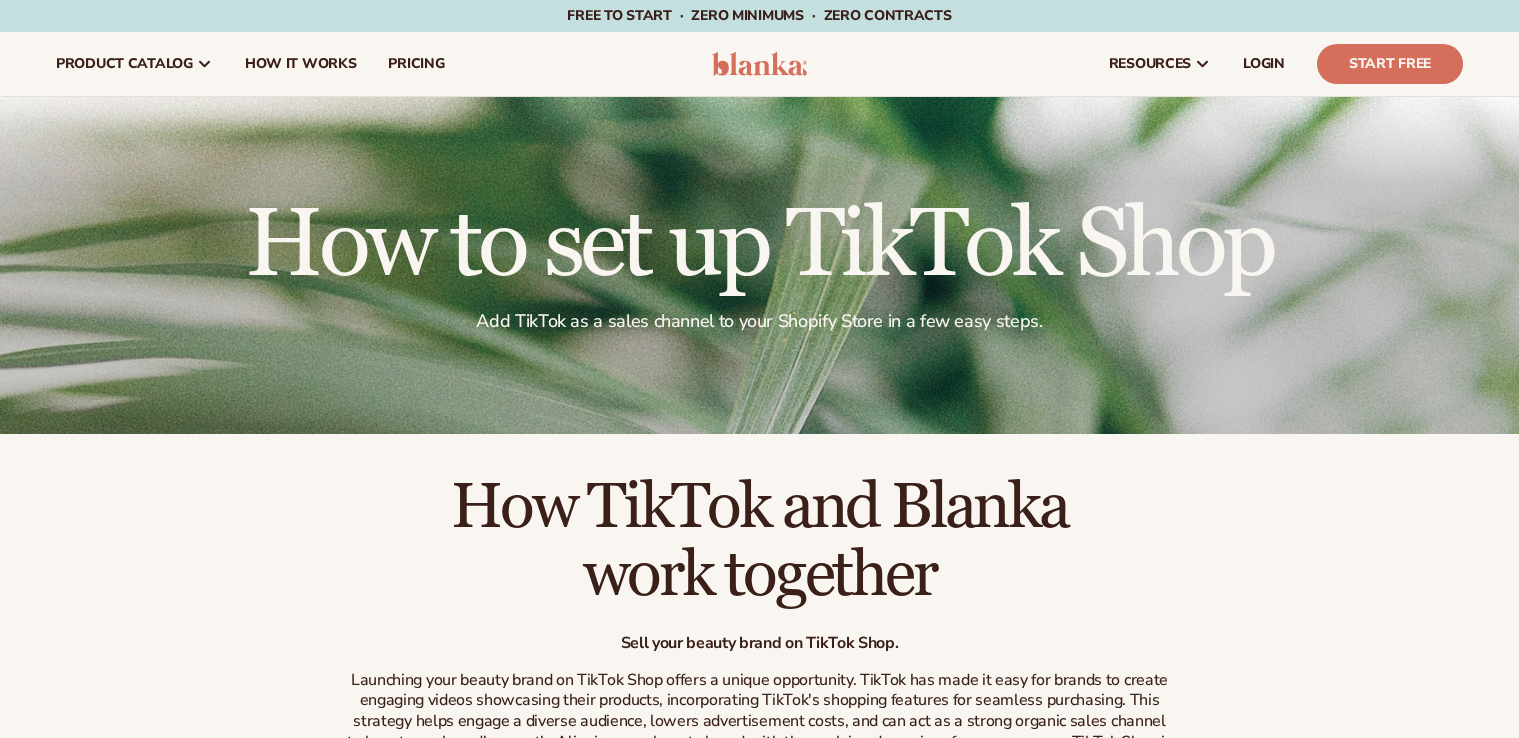 scroll, scrollTop: 0, scrollLeft: 0, axis: both 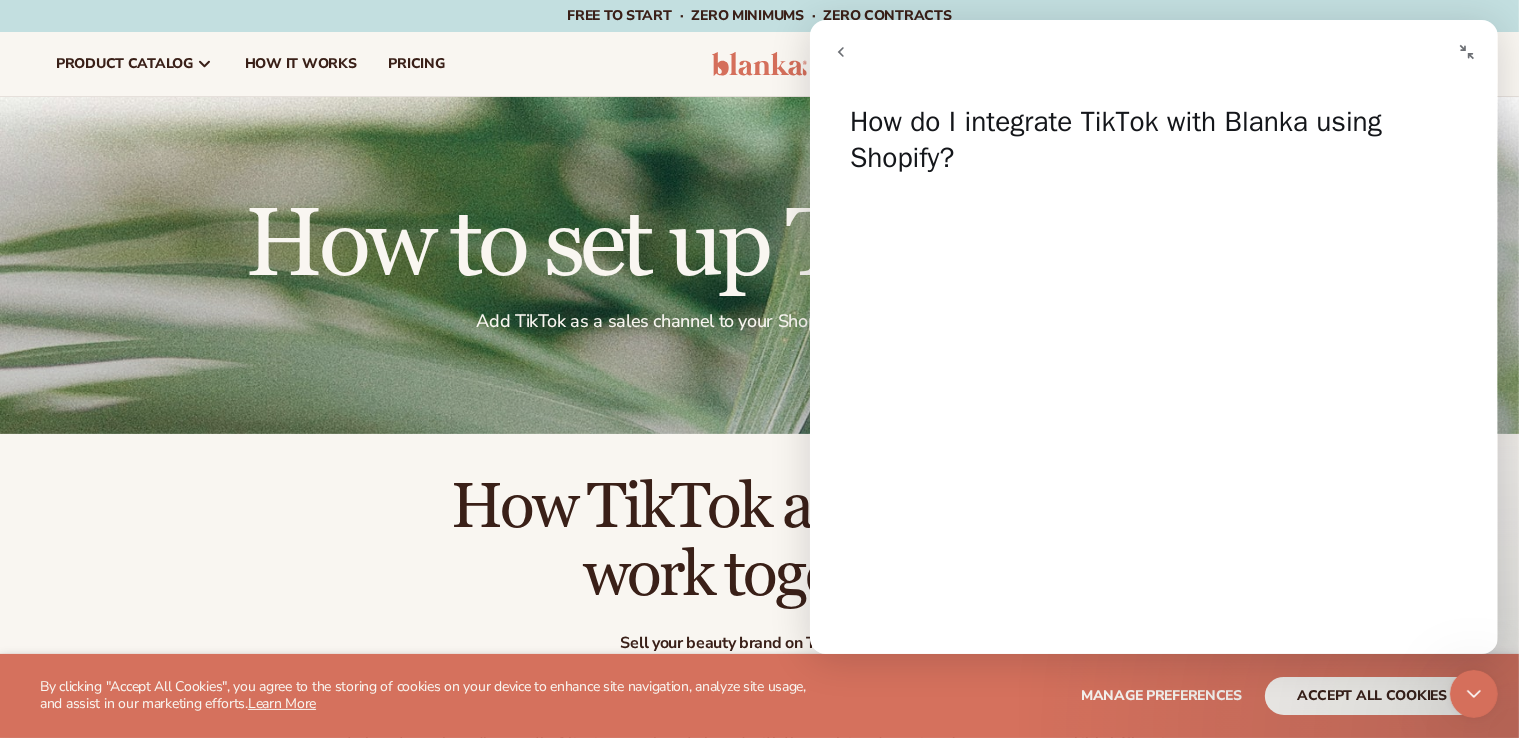 click 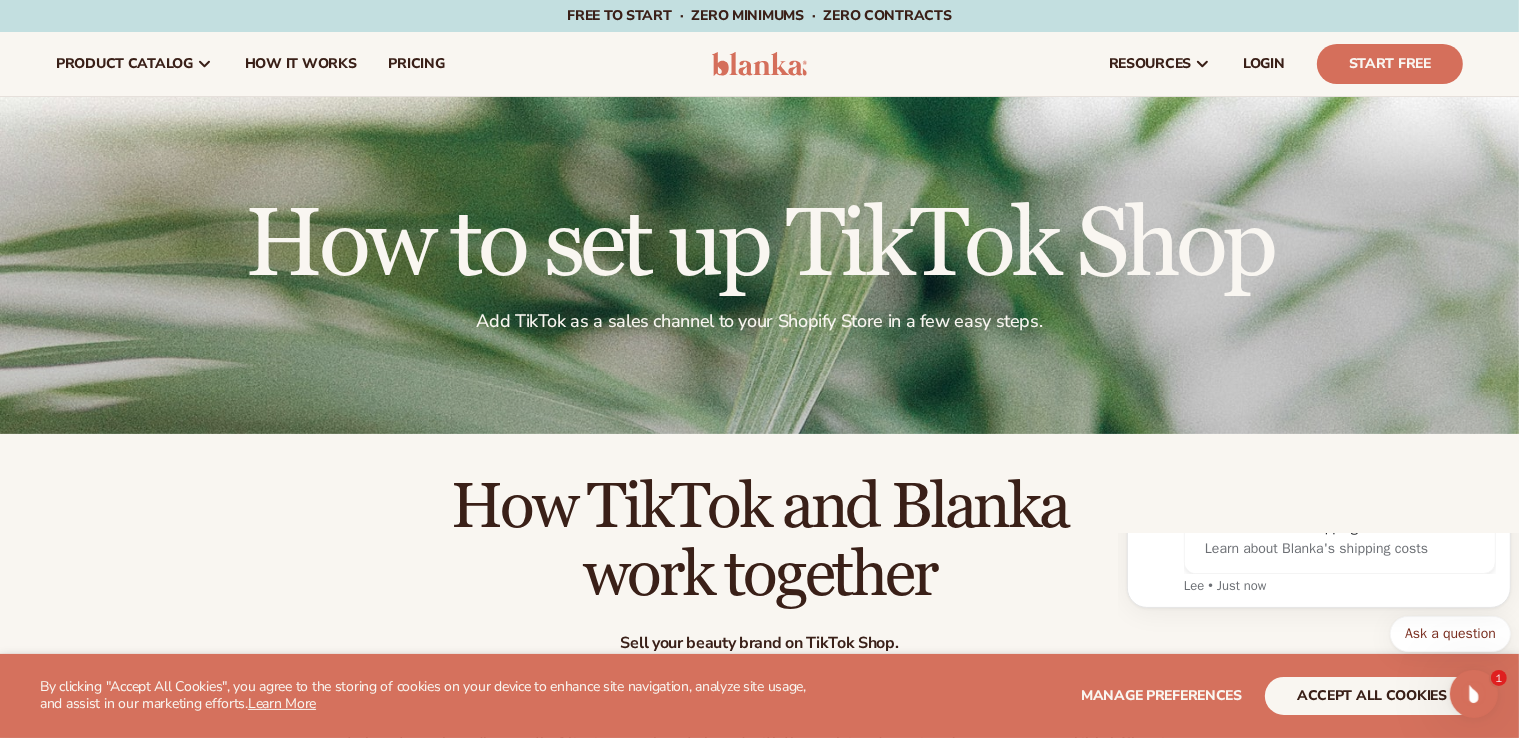 scroll, scrollTop: 0, scrollLeft: 0, axis: both 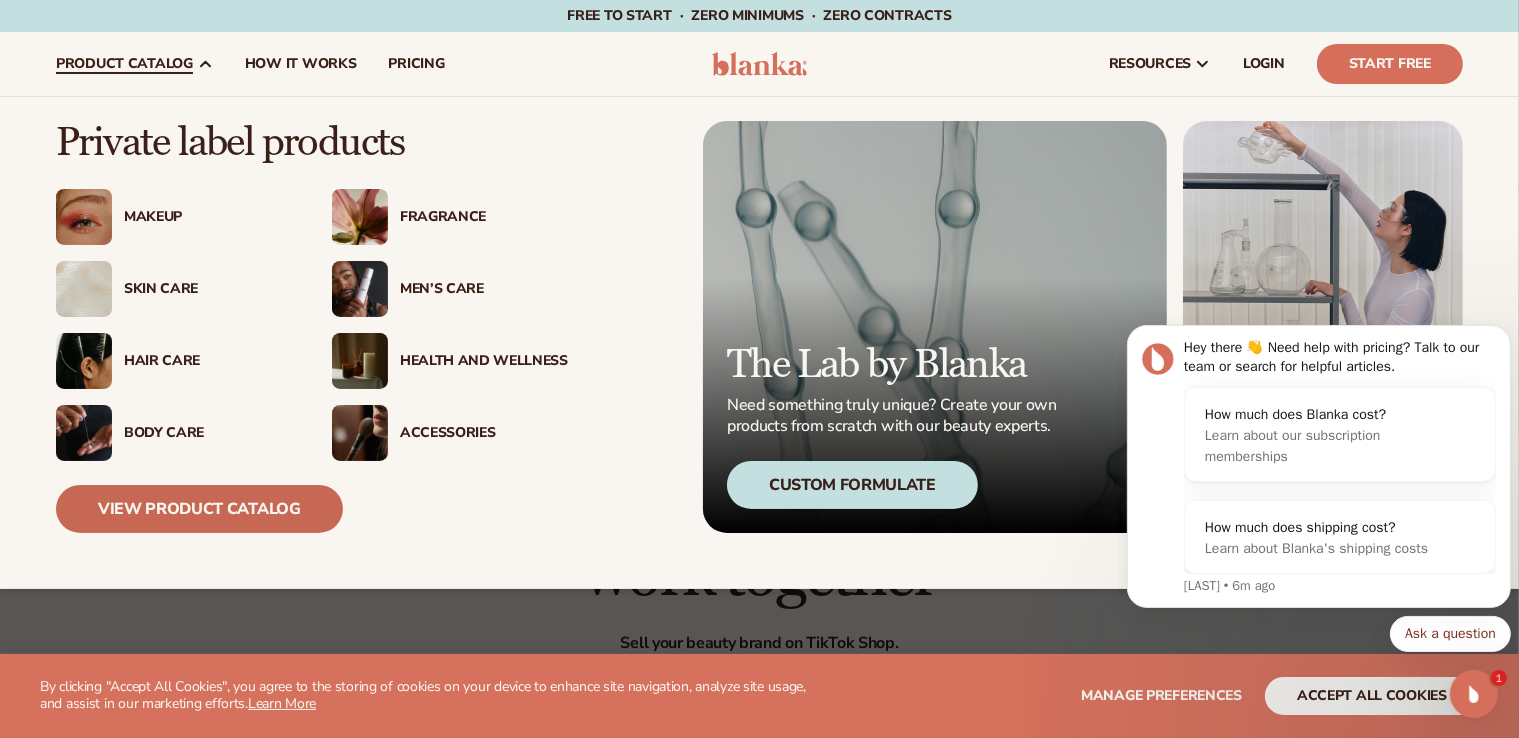 click on "View Product Catalog" at bounding box center (199, 509) 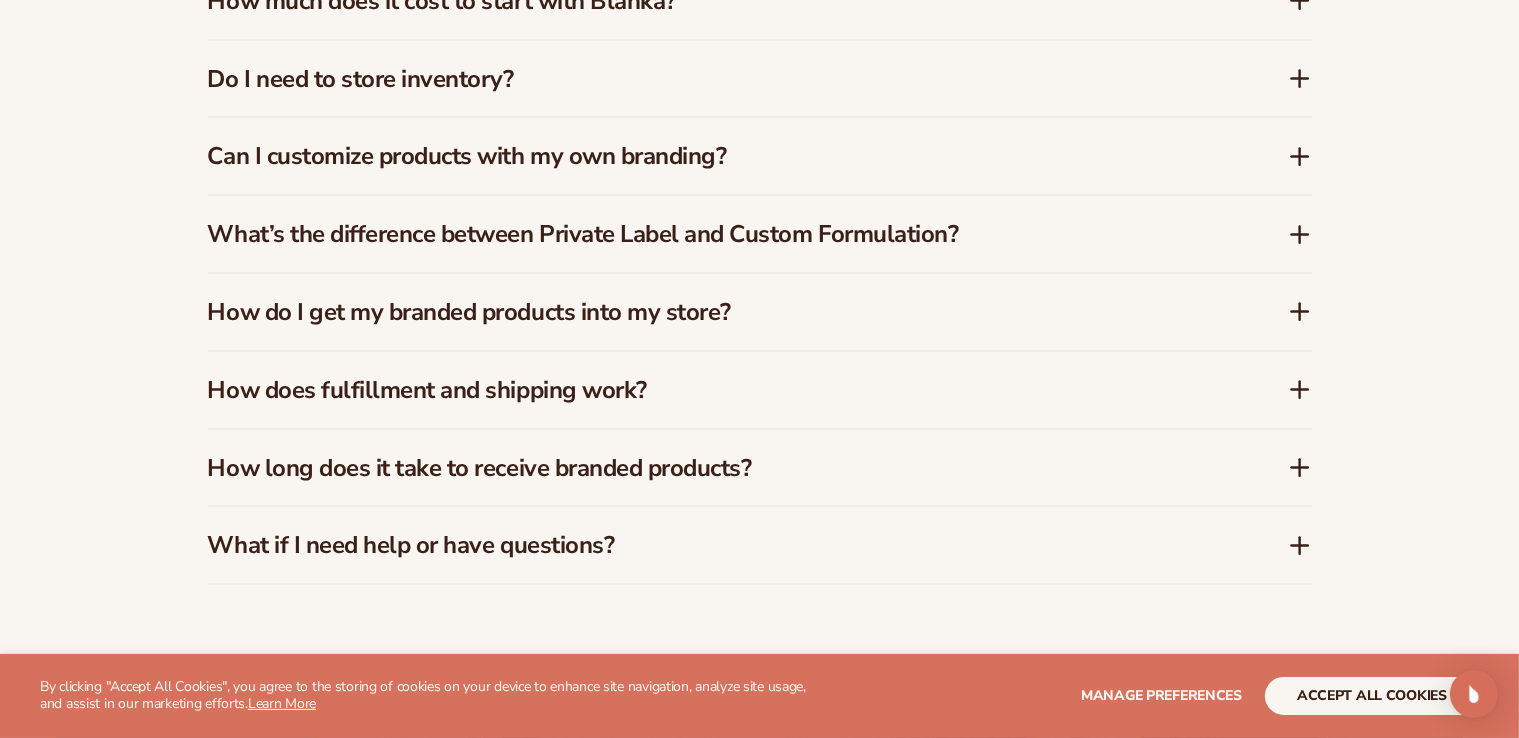 scroll, scrollTop: 3112, scrollLeft: 0, axis: vertical 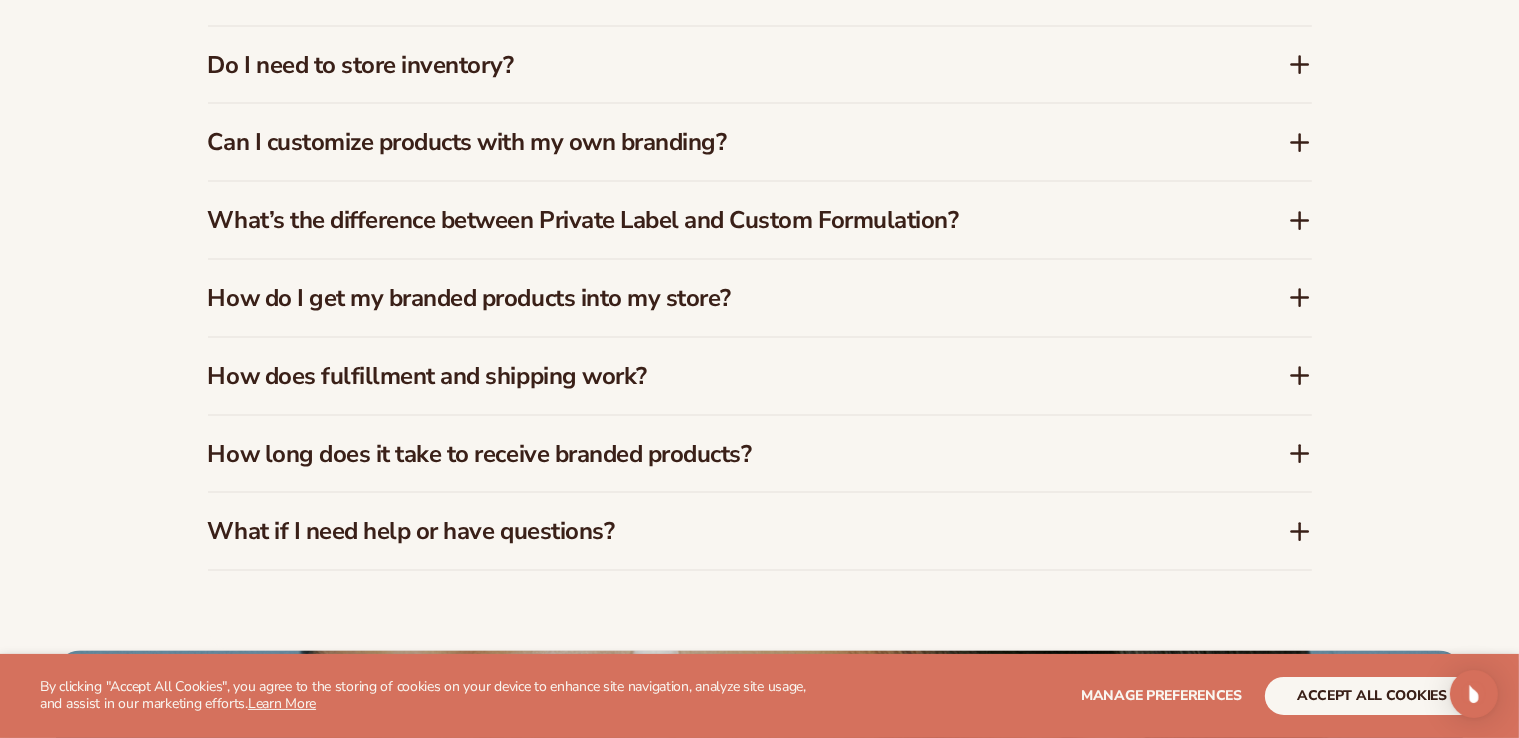 click on "Can I customize products with my own branding?" at bounding box center (718, 142) 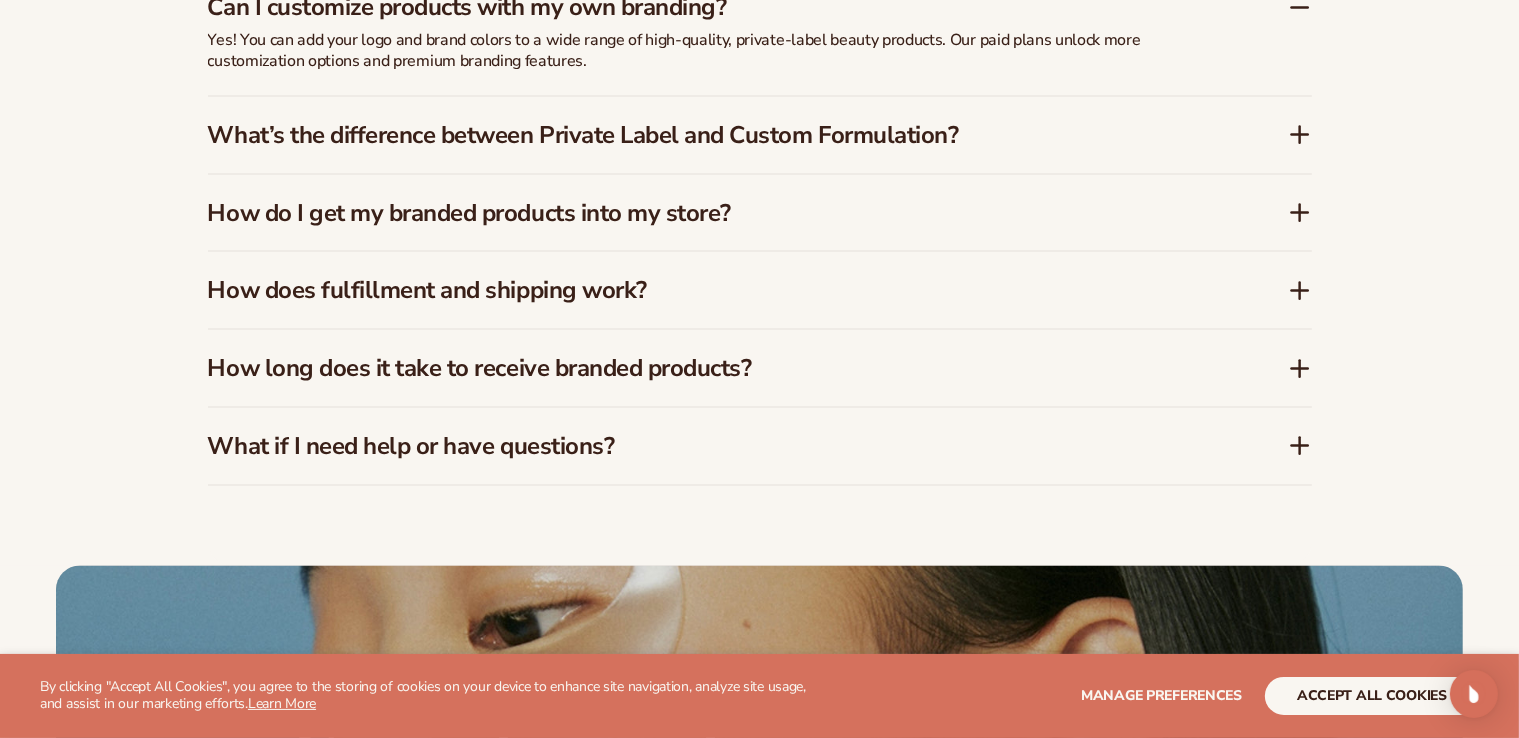 scroll, scrollTop: 3244, scrollLeft: 0, axis: vertical 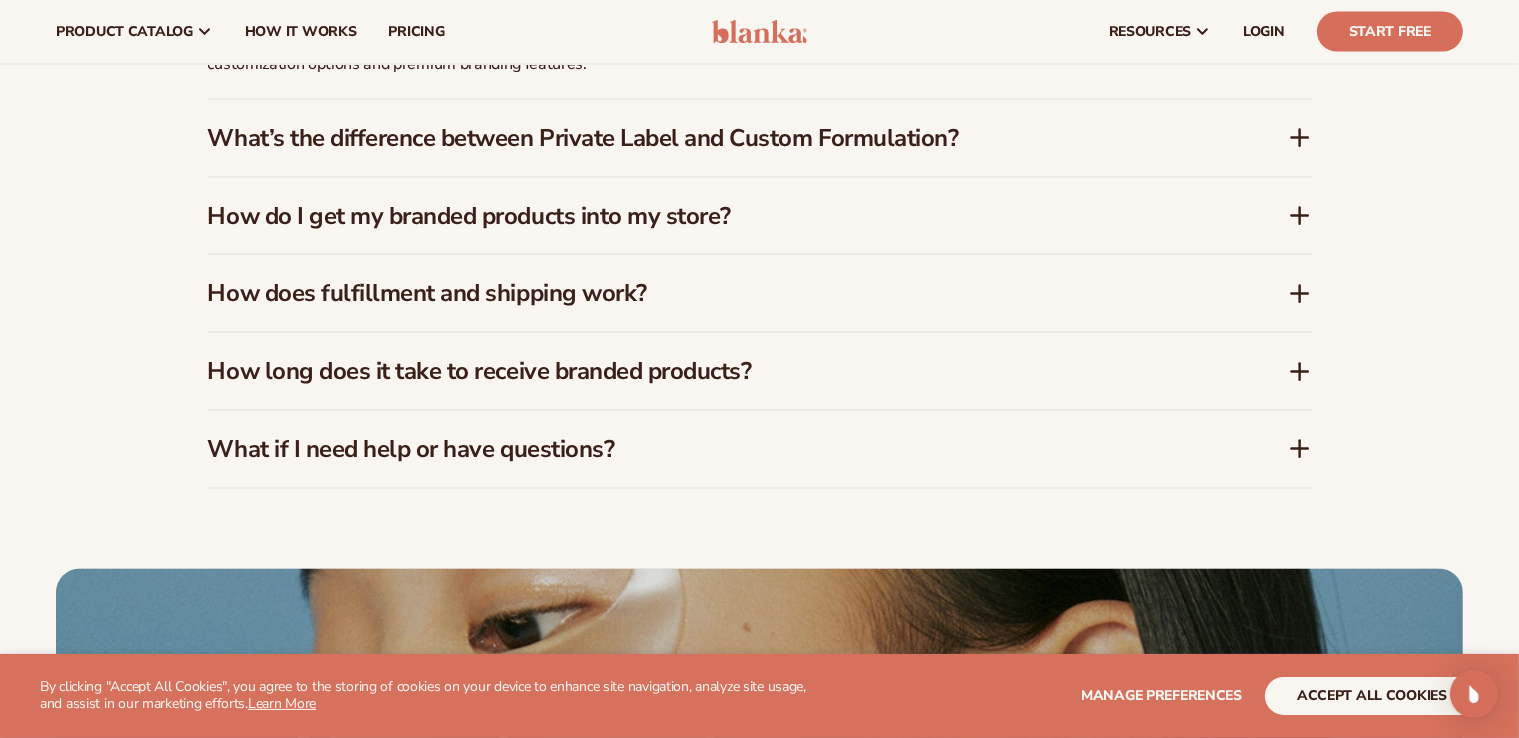 click on "How does fulfillment and shipping work?" at bounding box center (760, 293) 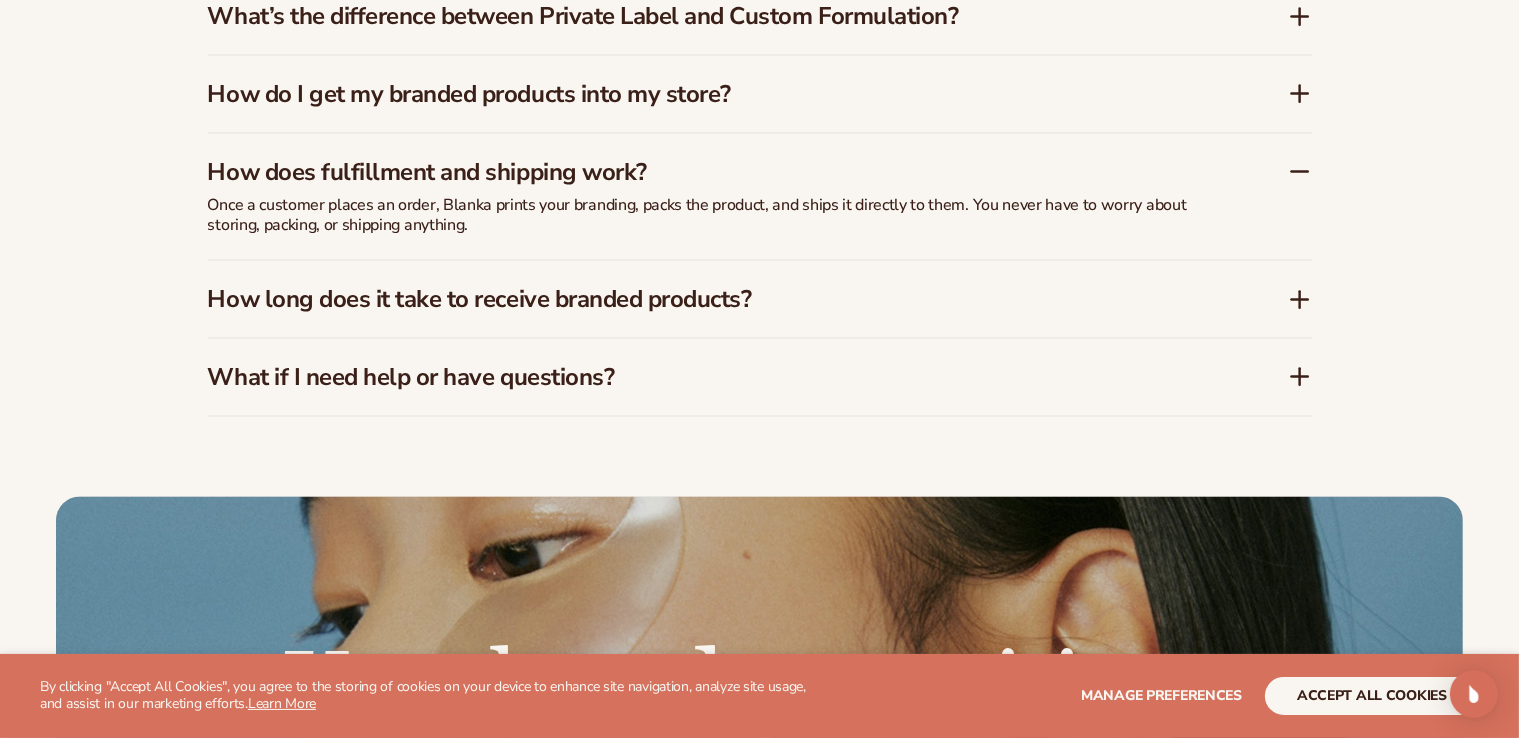 scroll, scrollTop: 3360, scrollLeft: 0, axis: vertical 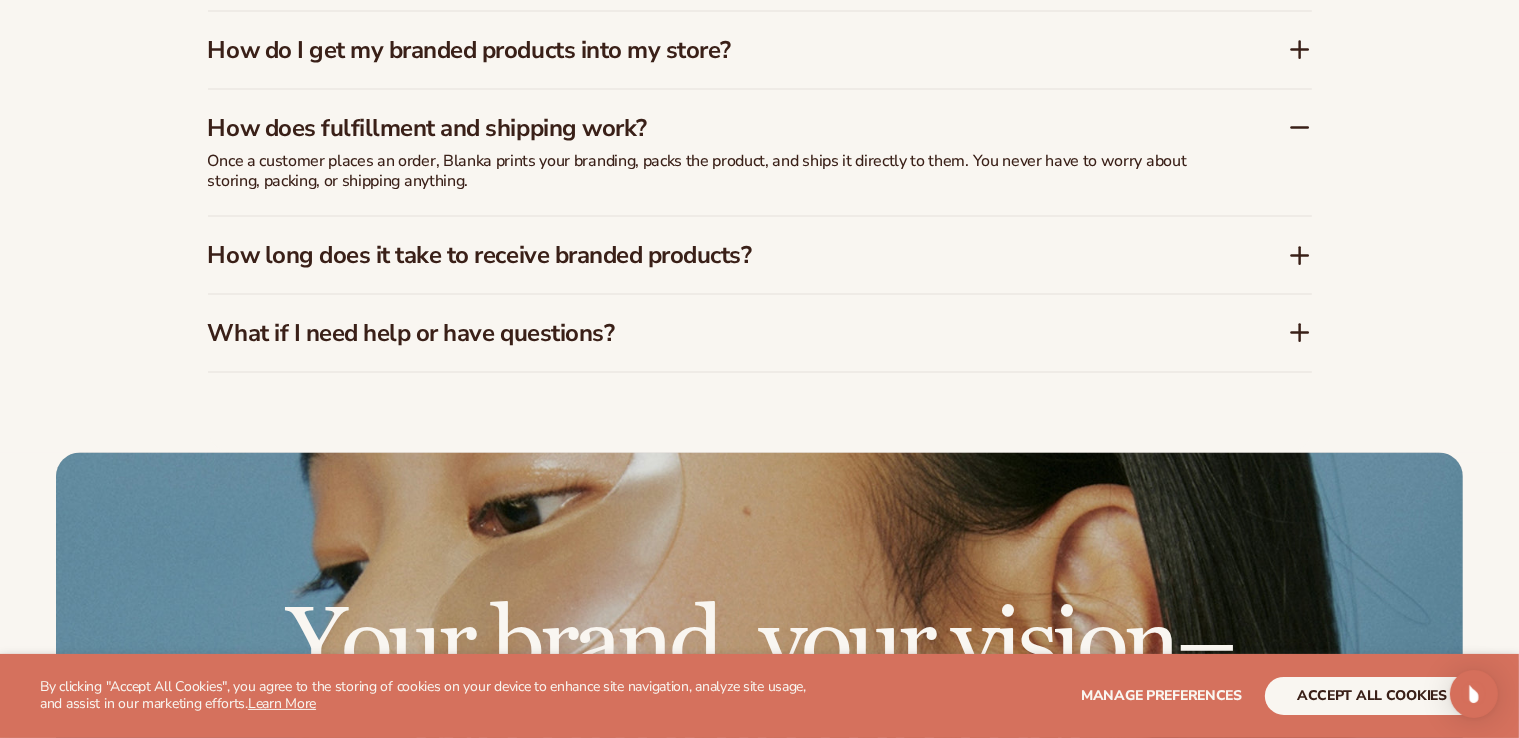 click on "How long does it take to receive branded products?" at bounding box center [718, 255] 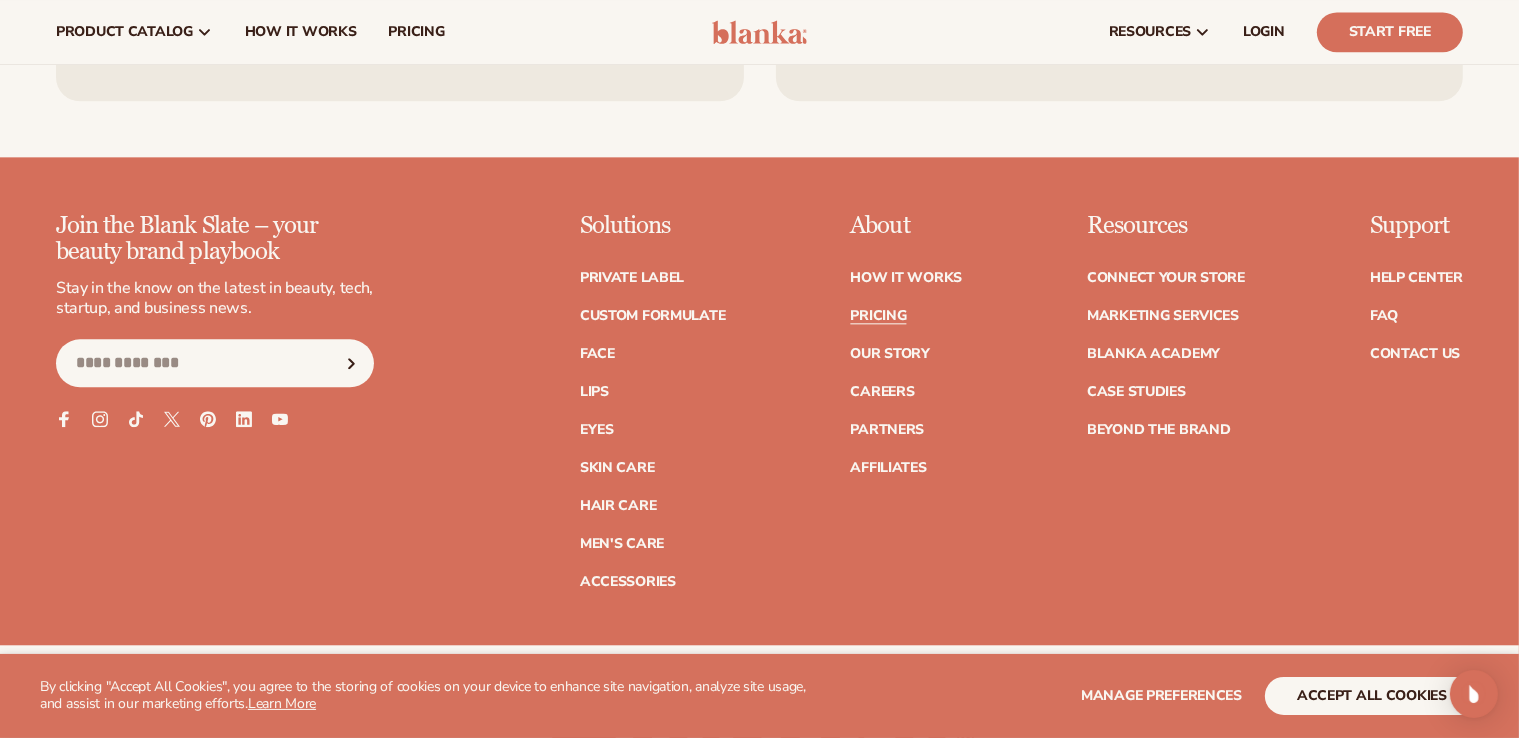 scroll, scrollTop: 4730, scrollLeft: 0, axis: vertical 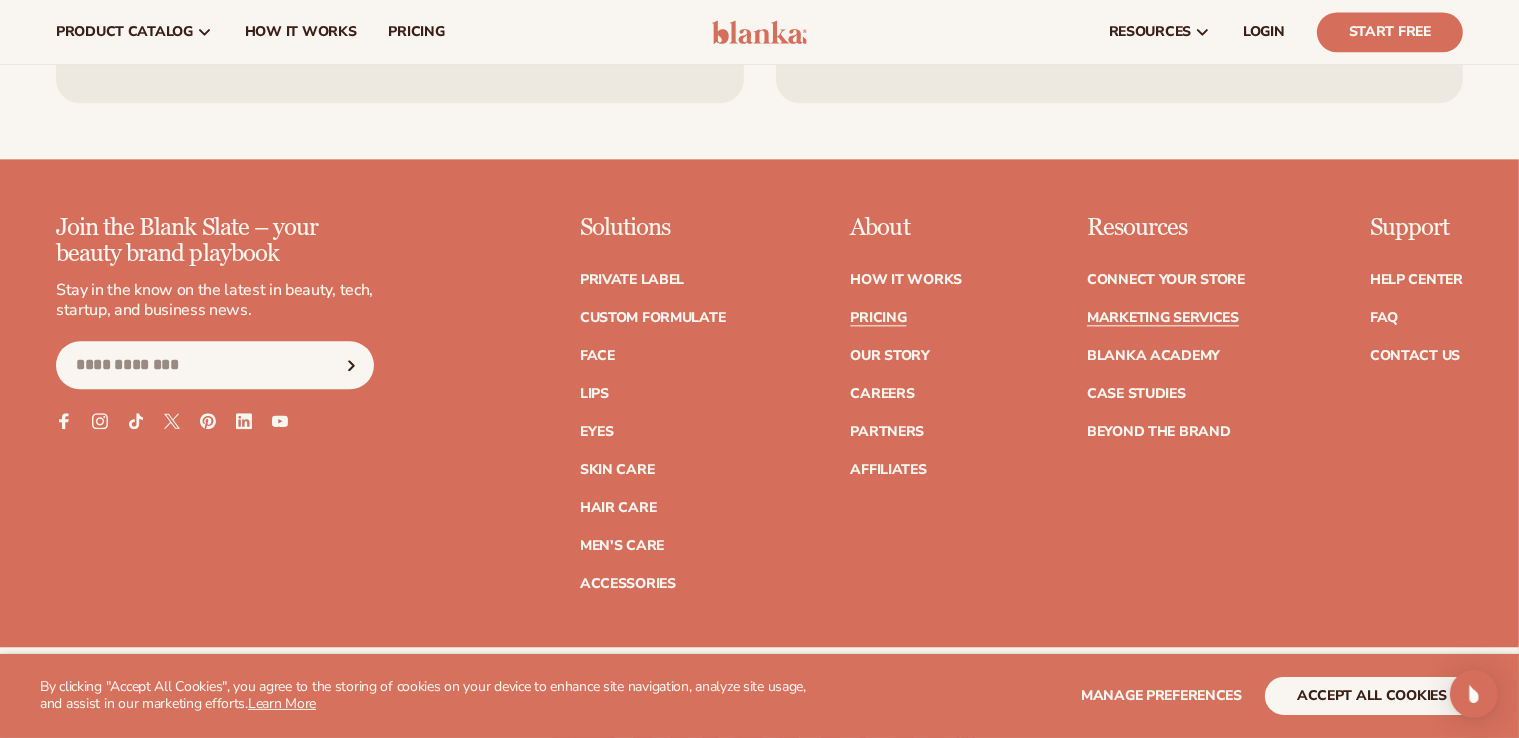 click on "Marketing services" at bounding box center [1163, 318] 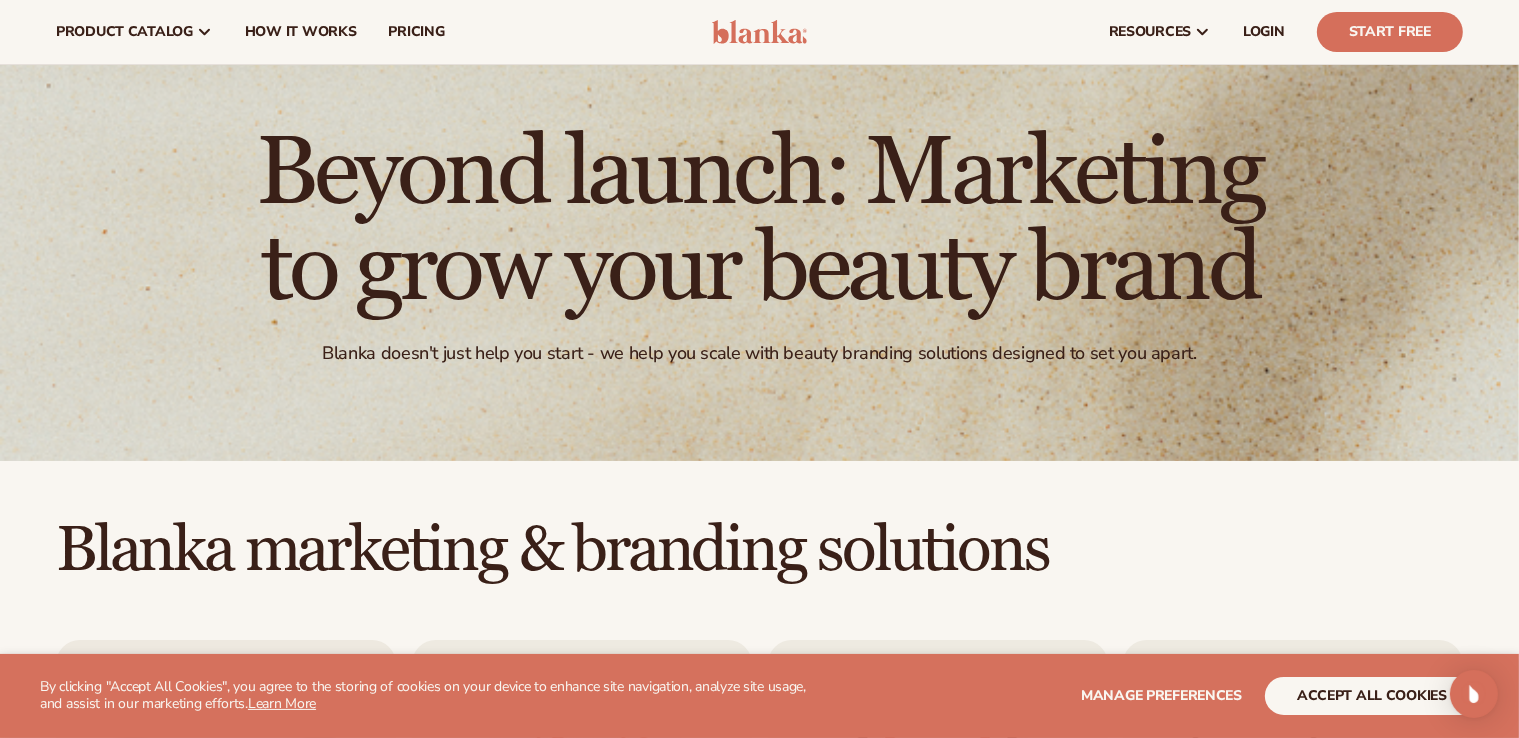 scroll, scrollTop: 0, scrollLeft: 0, axis: both 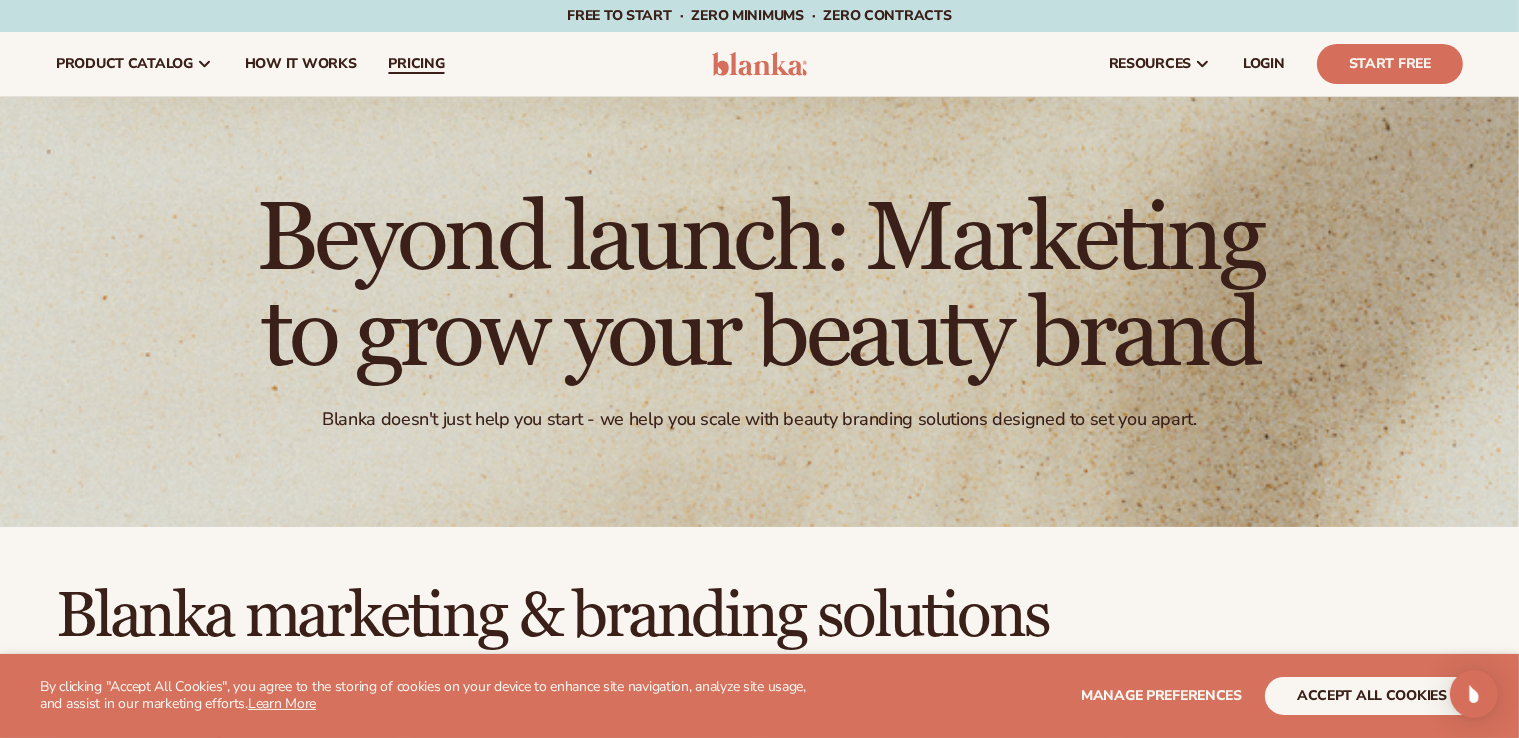 click on "pricing" at bounding box center (416, 64) 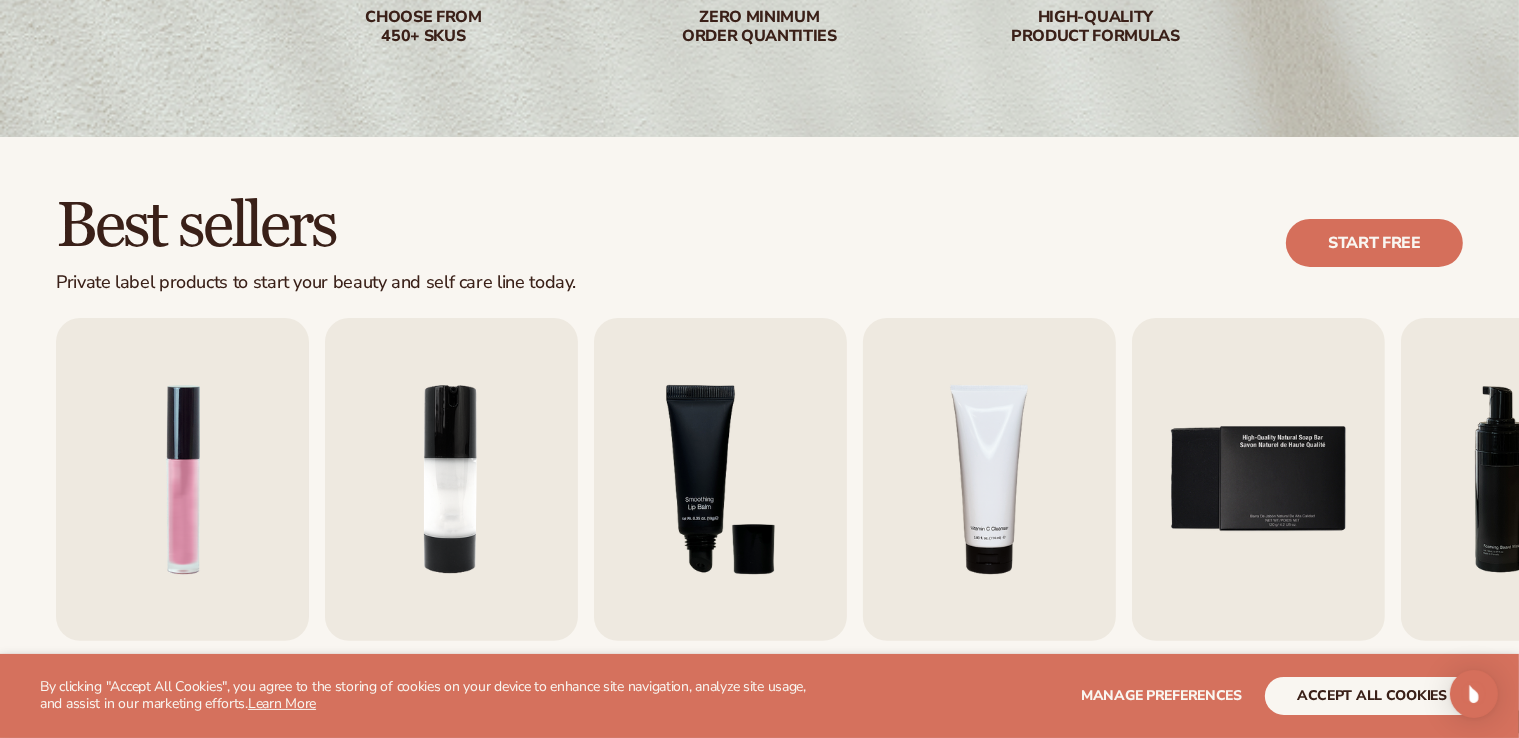 scroll, scrollTop: 402, scrollLeft: 0, axis: vertical 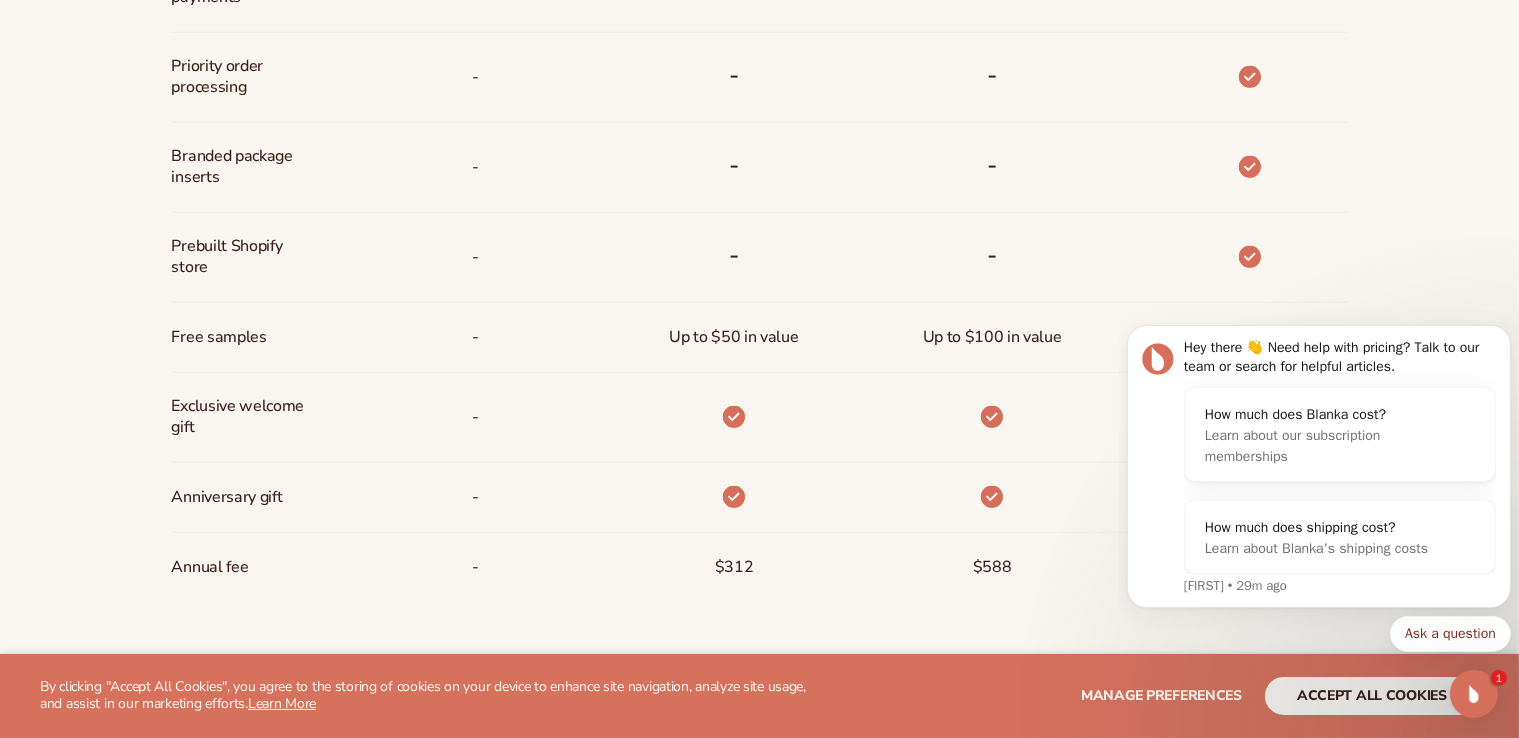 click 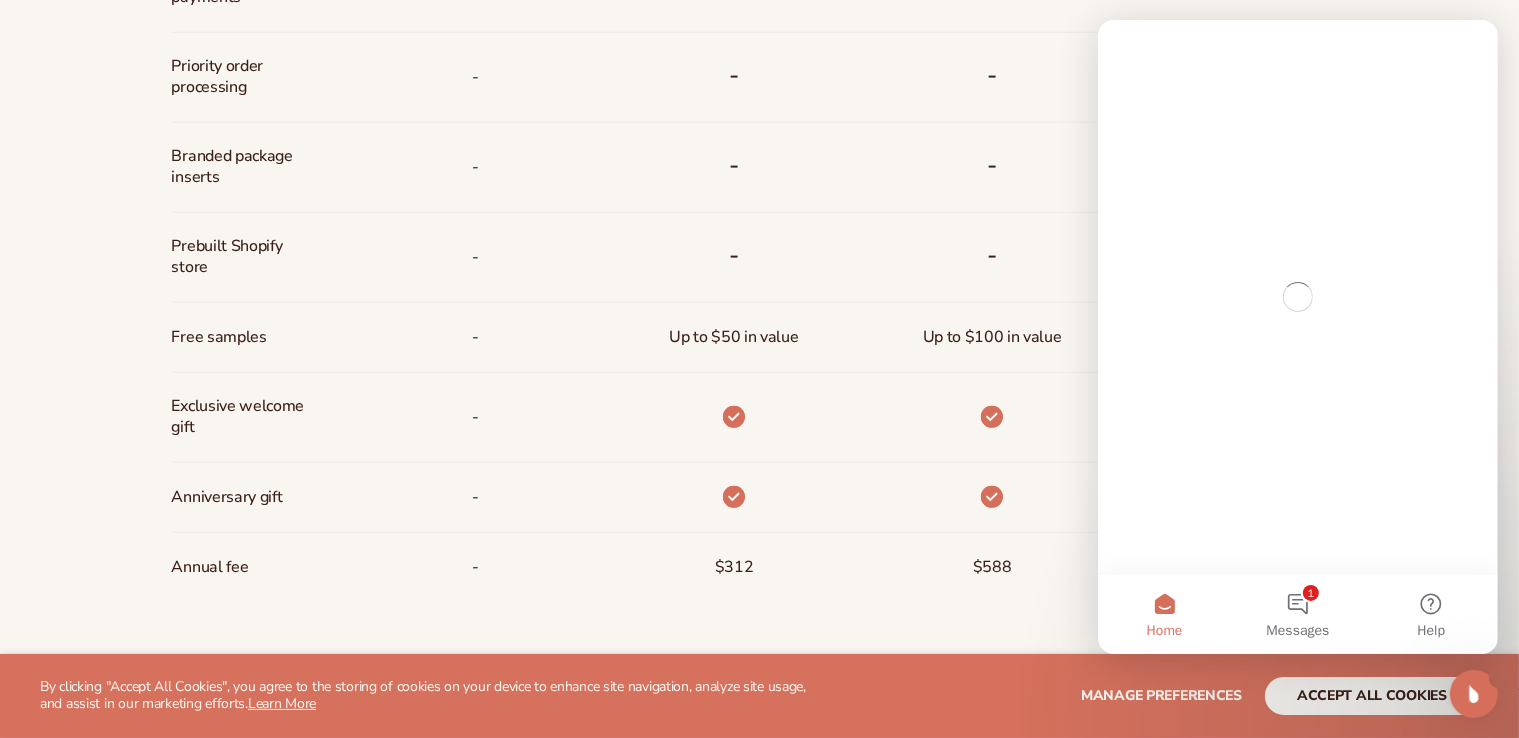 scroll, scrollTop: 0, scrollLeft: 0, axis: both 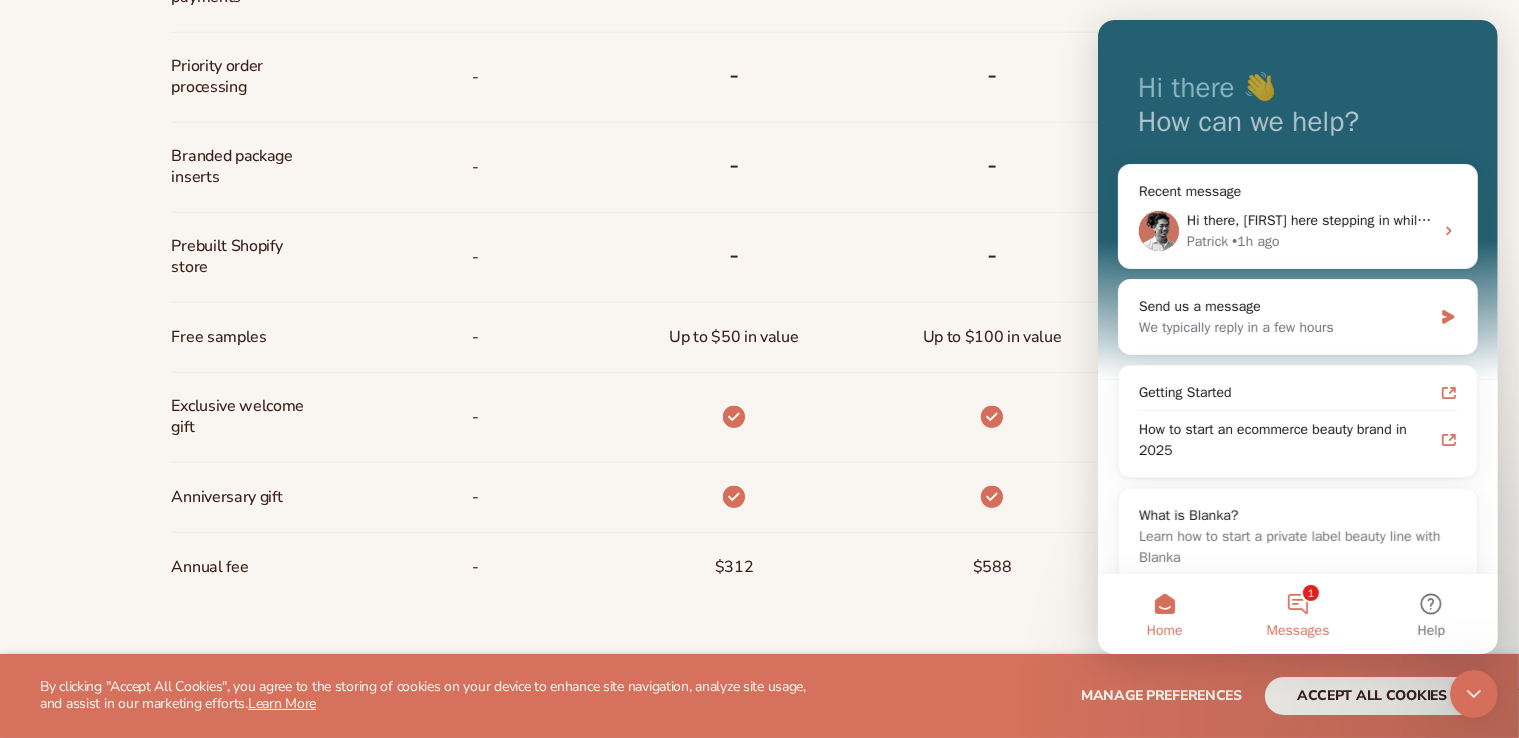 click on "1 Messages" at bounding box center (1296, 614) 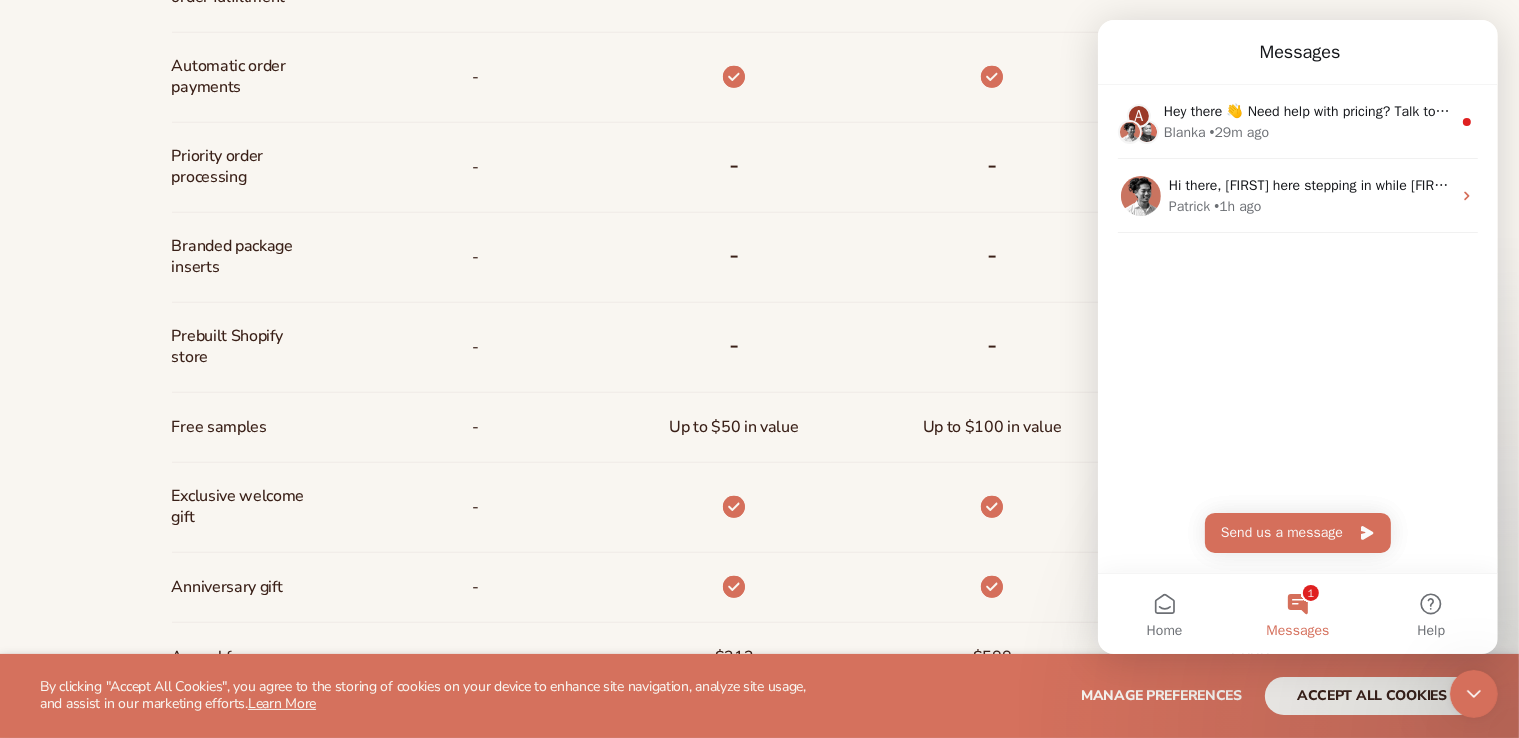 scroll, scrollTop: 1362, scrollLeft: 0, axis: vertical 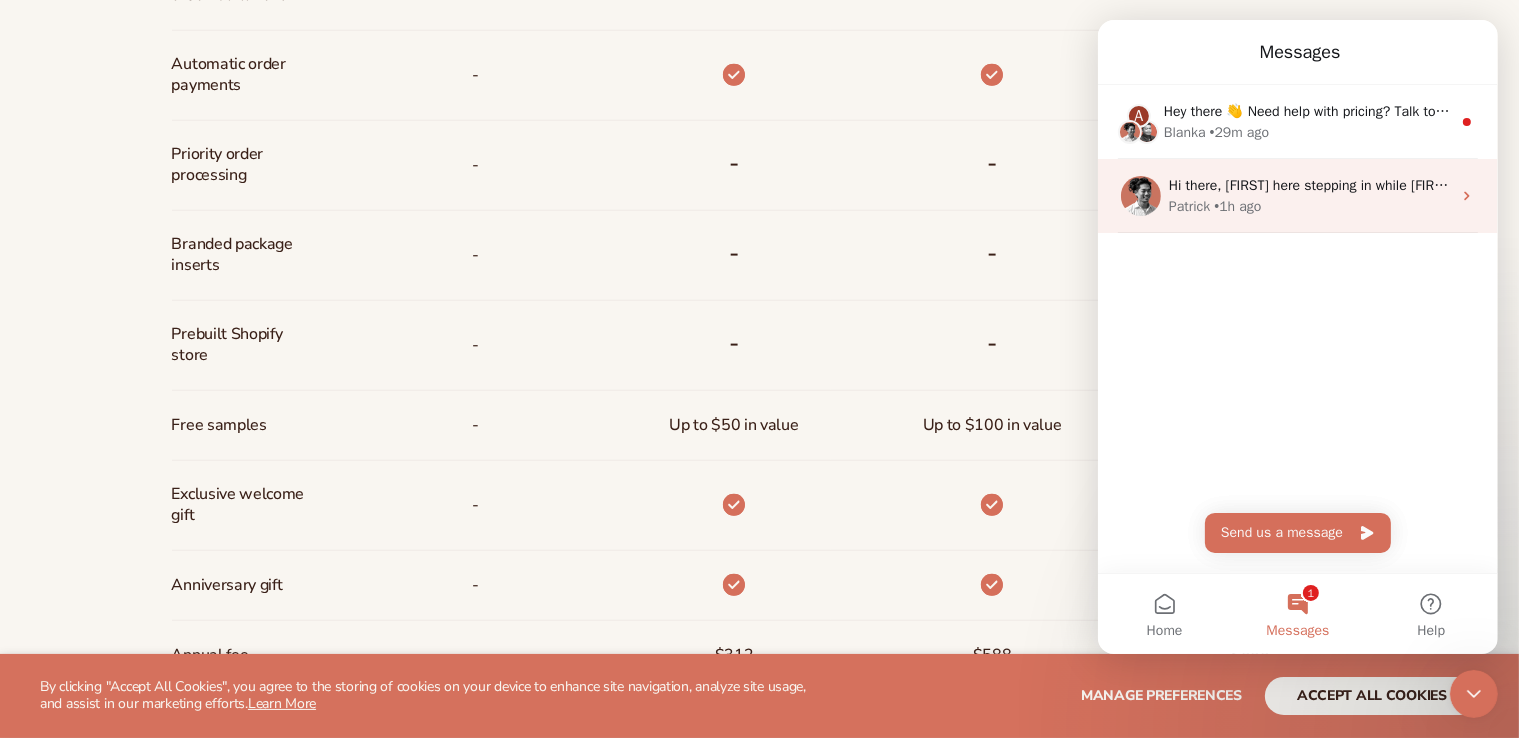 click on "Patrick •  1h ago" at bounding box center [1309, 206] 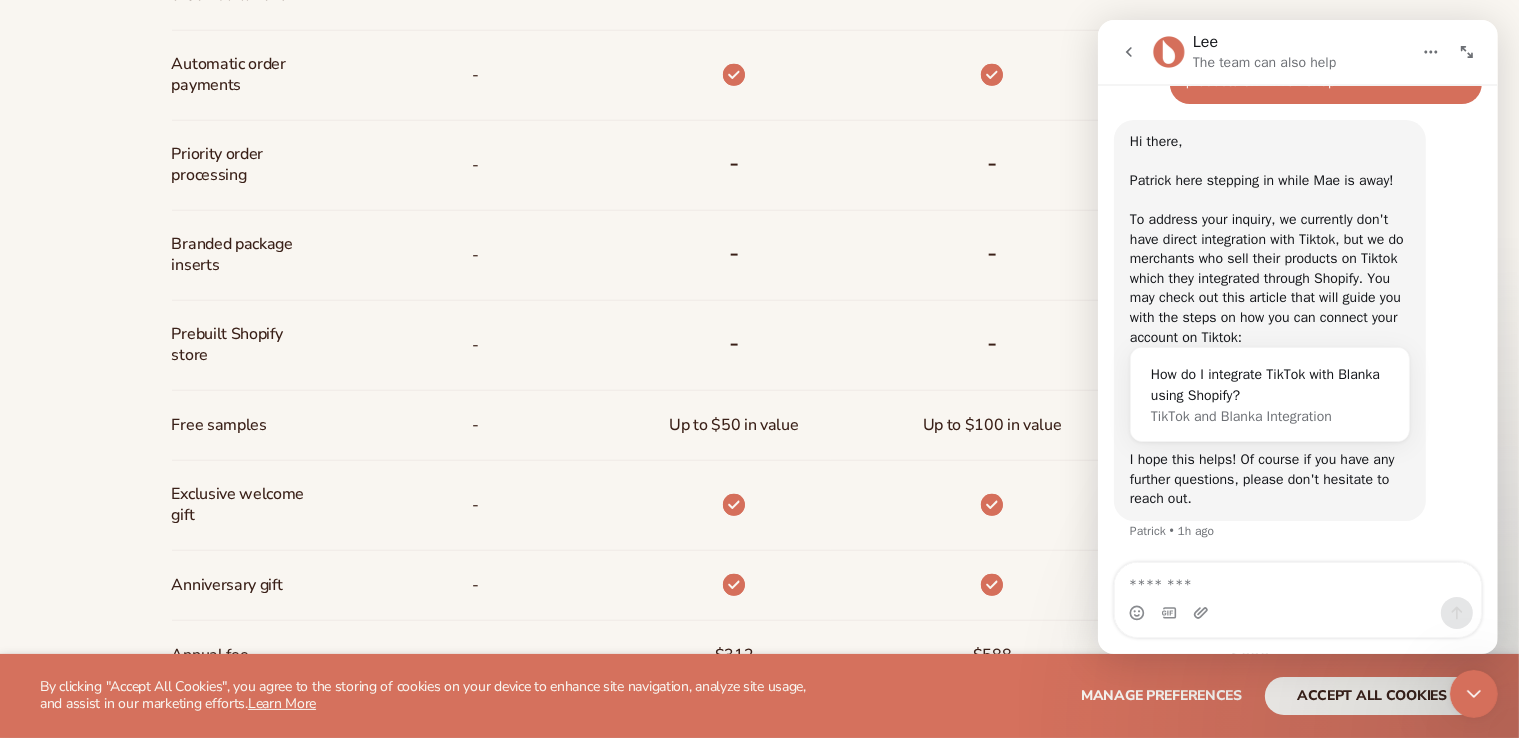 scroll, scrollTop: 1808, scrollLeft: 0, axis: vertical 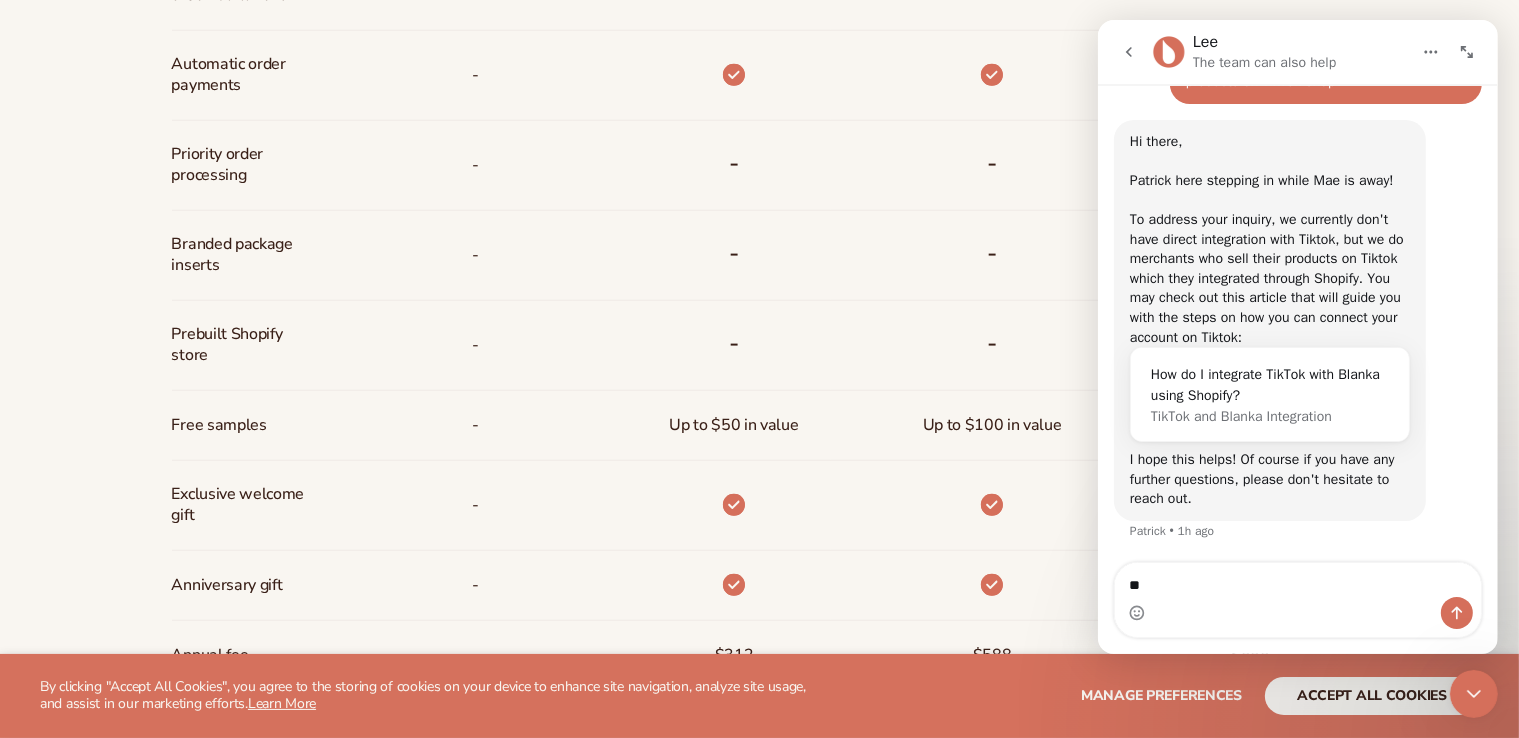 type on "*" 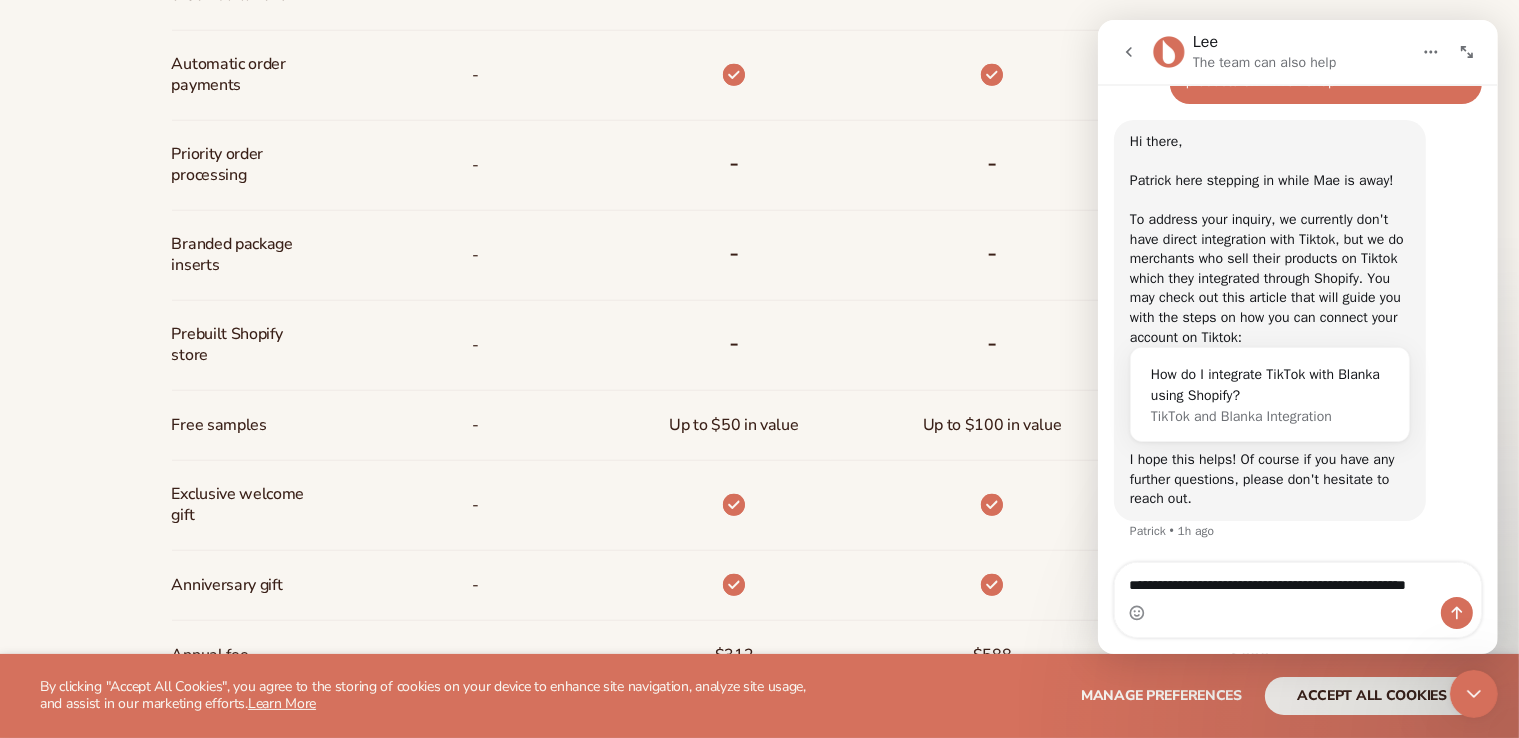 scroll, scrollTop: 1828, scrollLeft: 0, axis: vertical 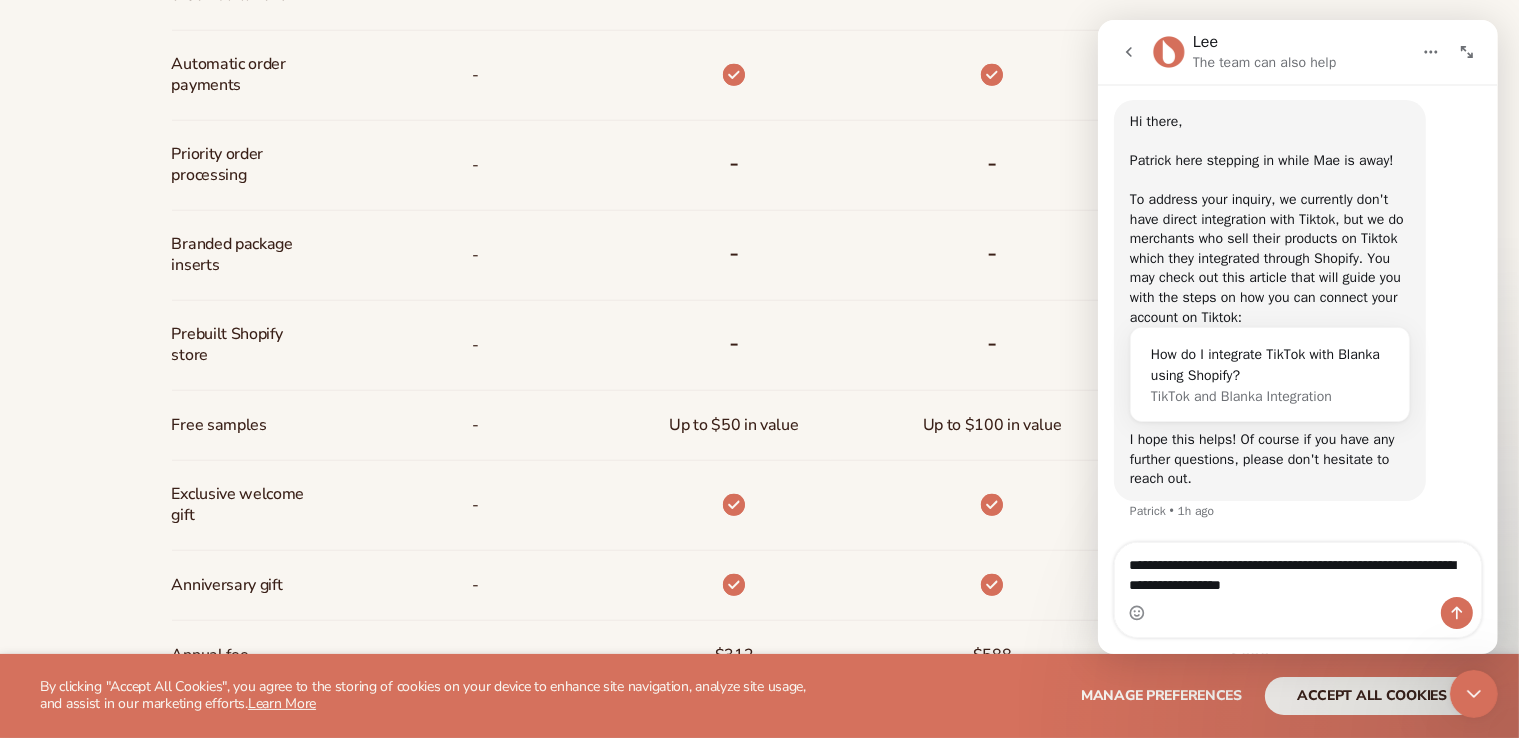 type on "**********" 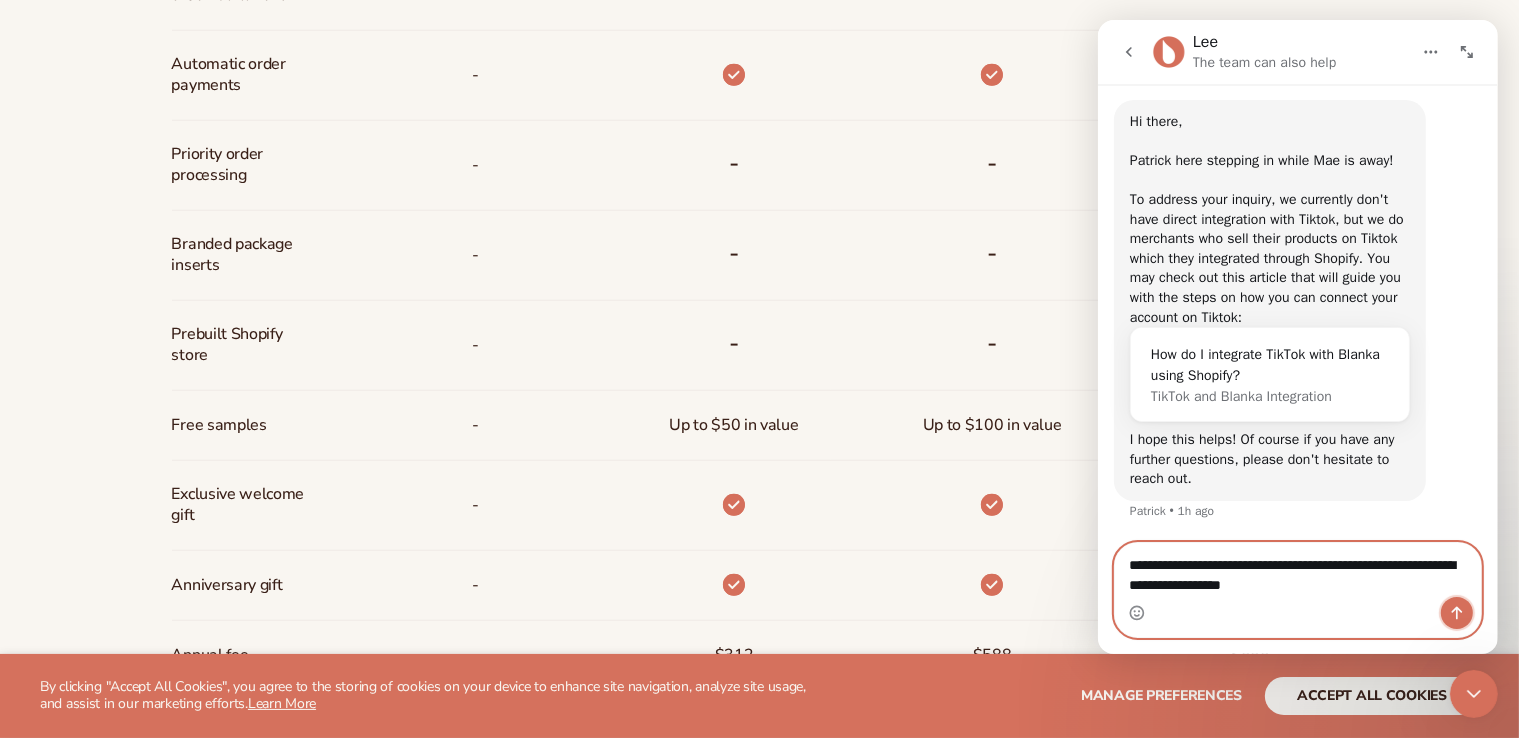 click 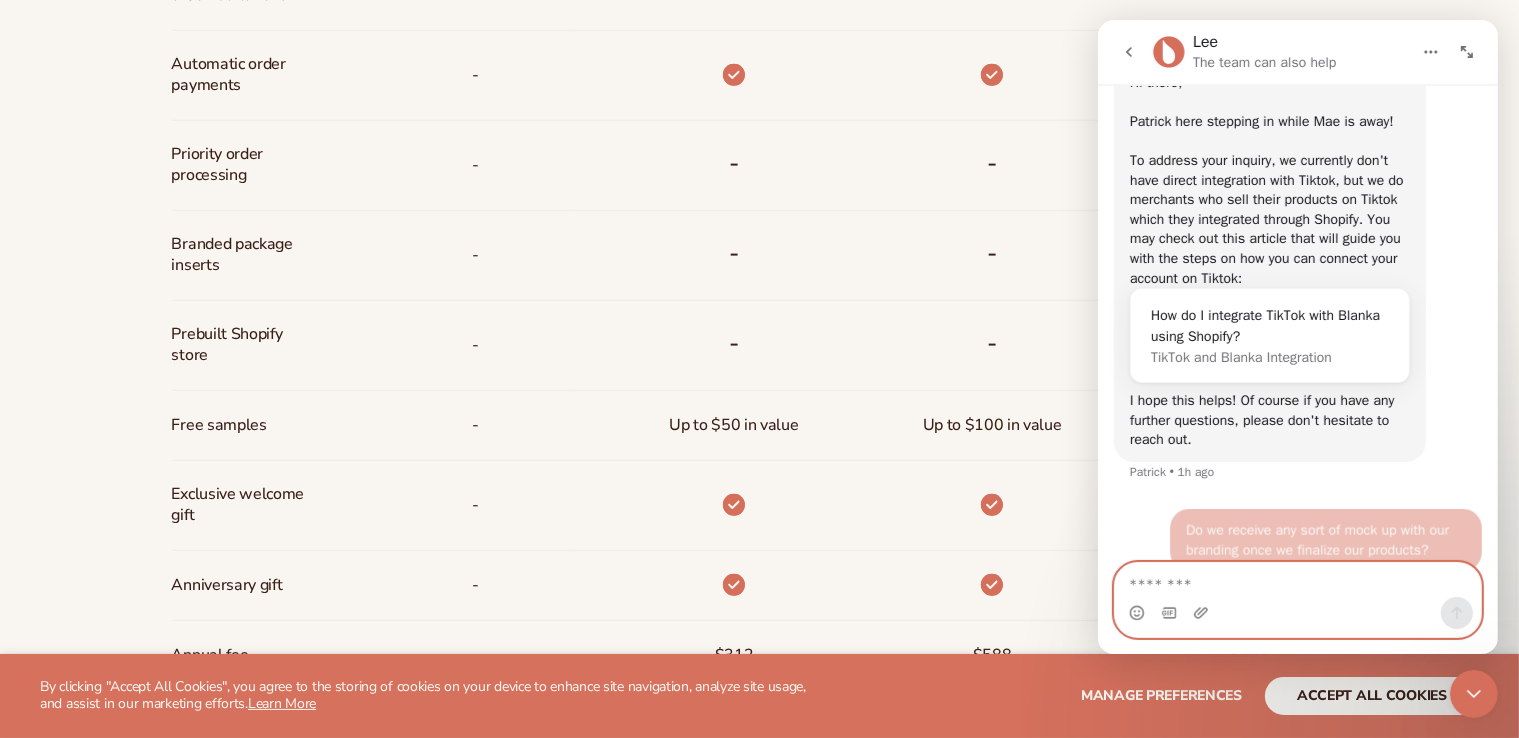 scroll, scrollTop: 1888, scrollLeft: 0, axis: vertical 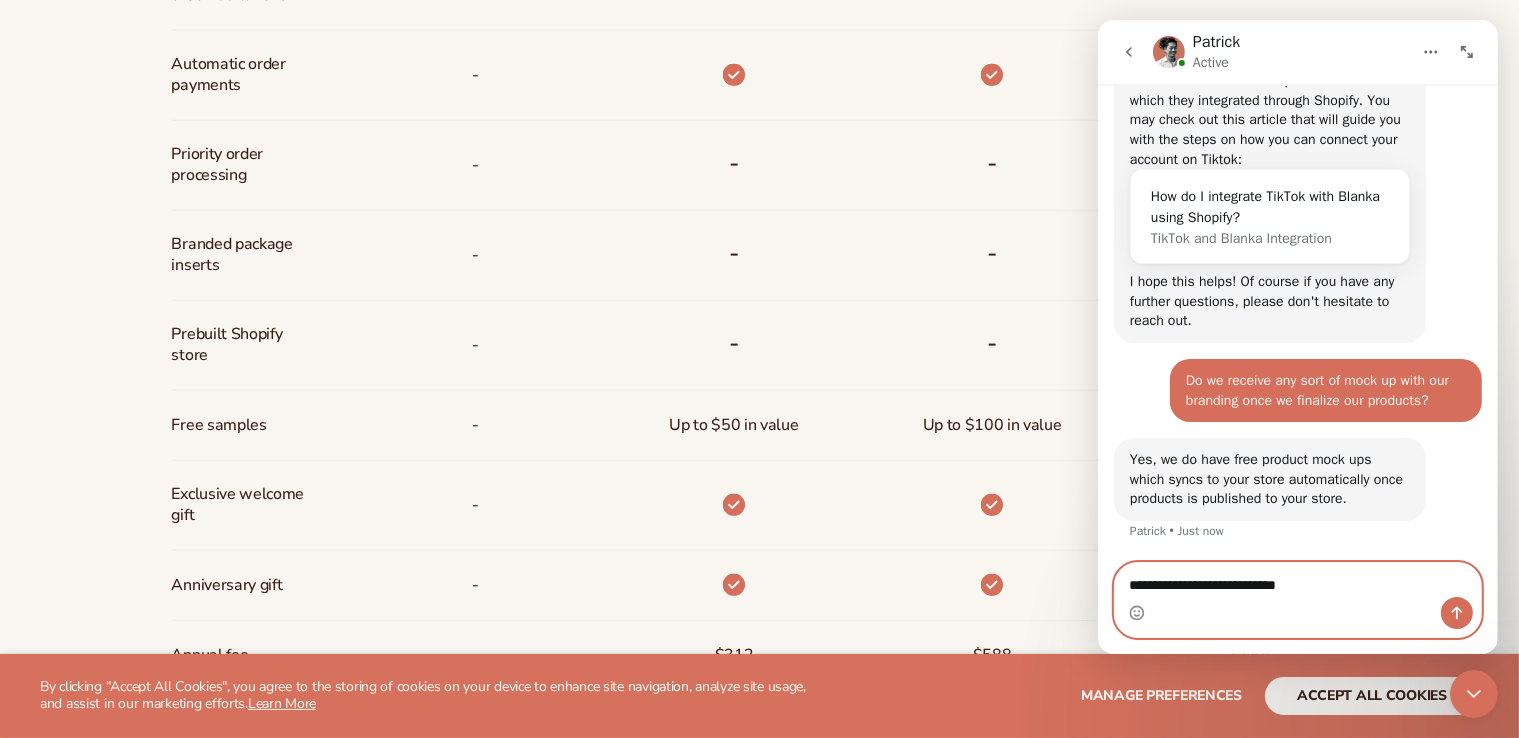 type on "**********" 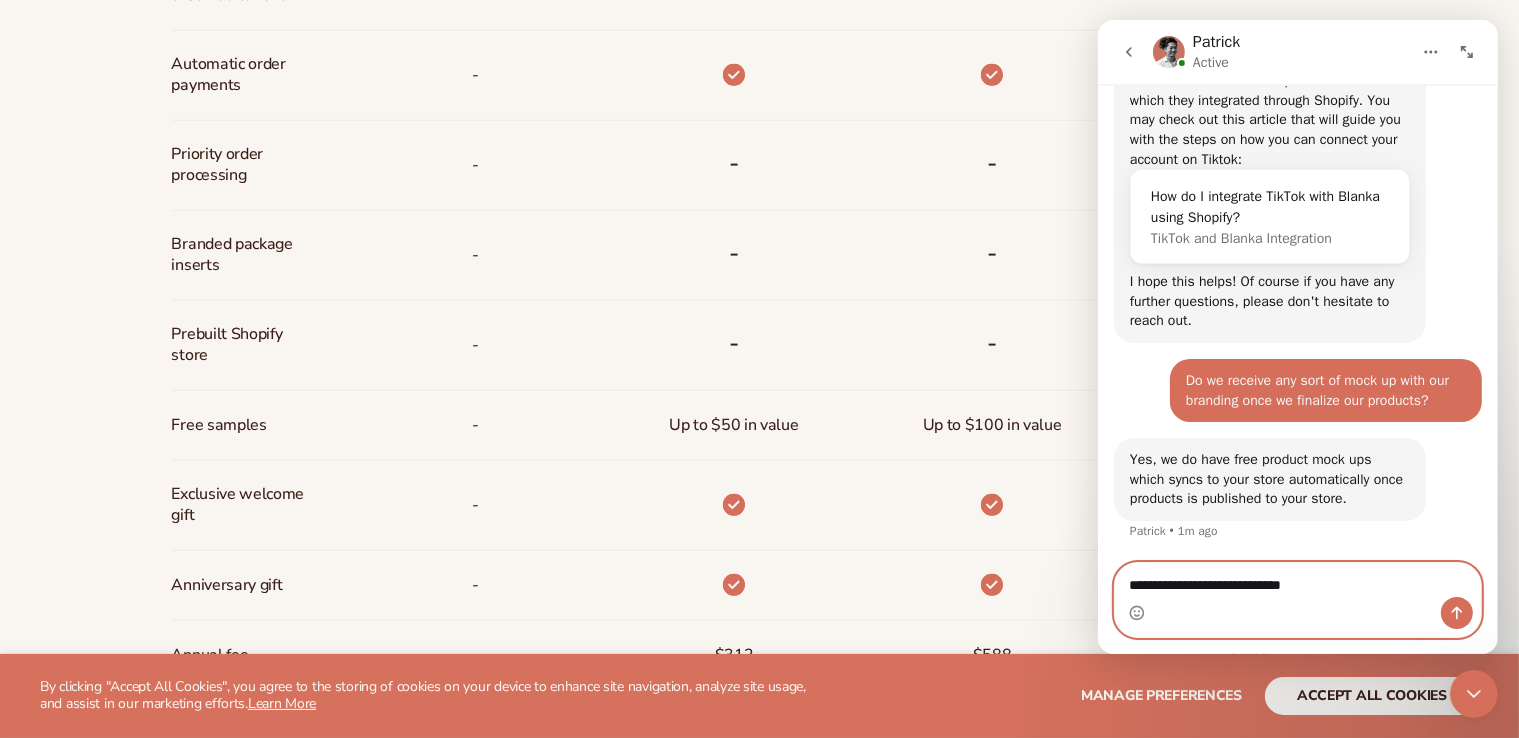 type 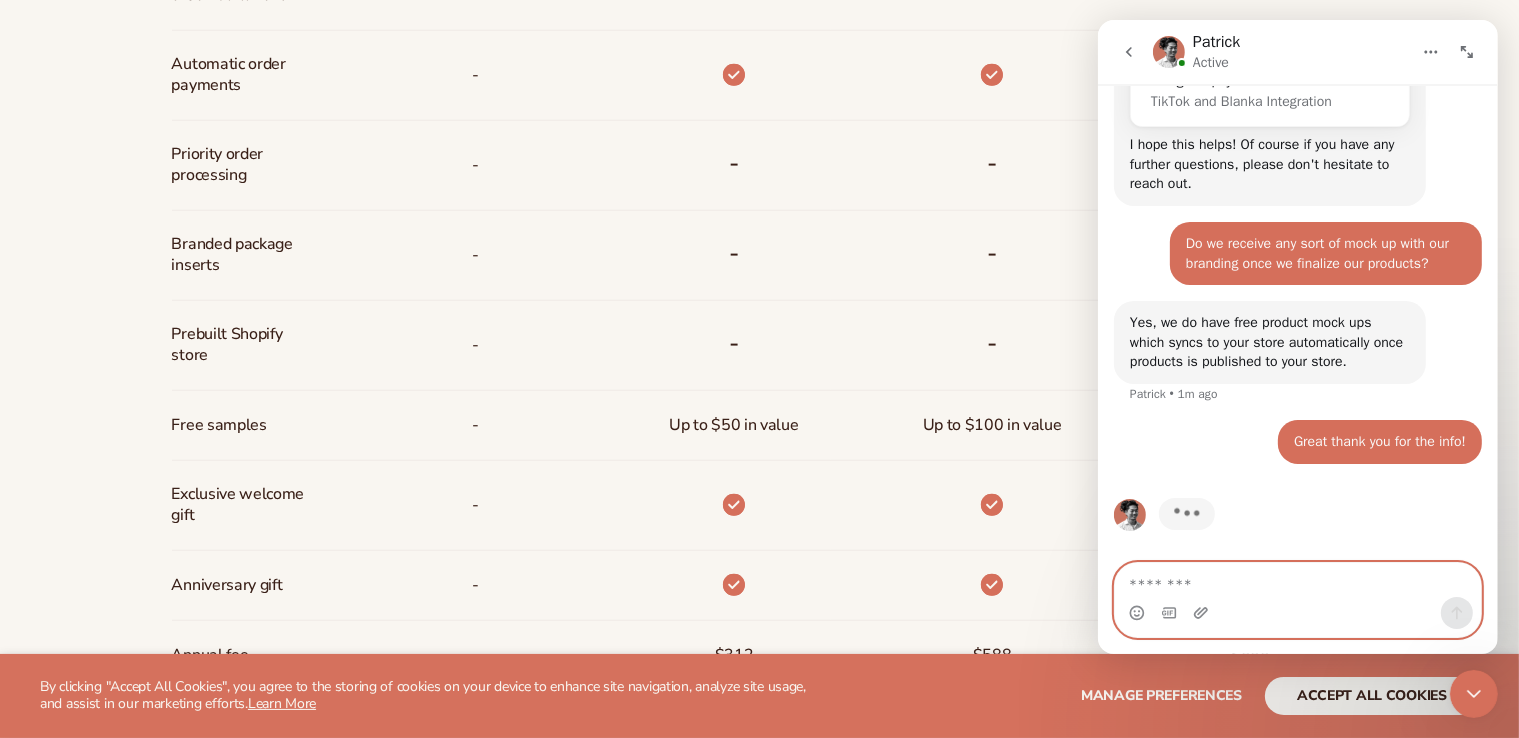 scroll, scrollTop: 2123, scrollLeft: 0, axis: vertical 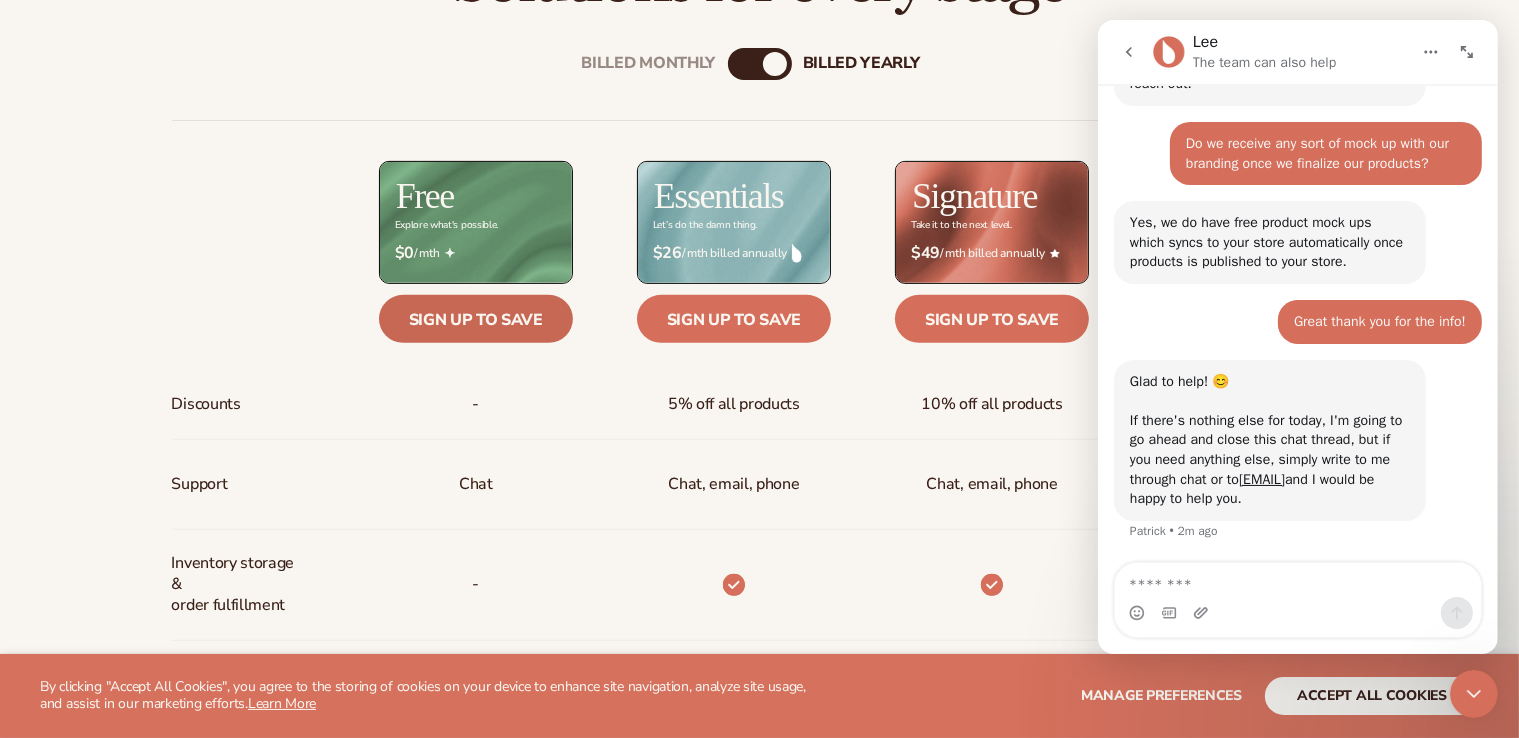 click on "Sign up to save" at bounding box center (476, 319) 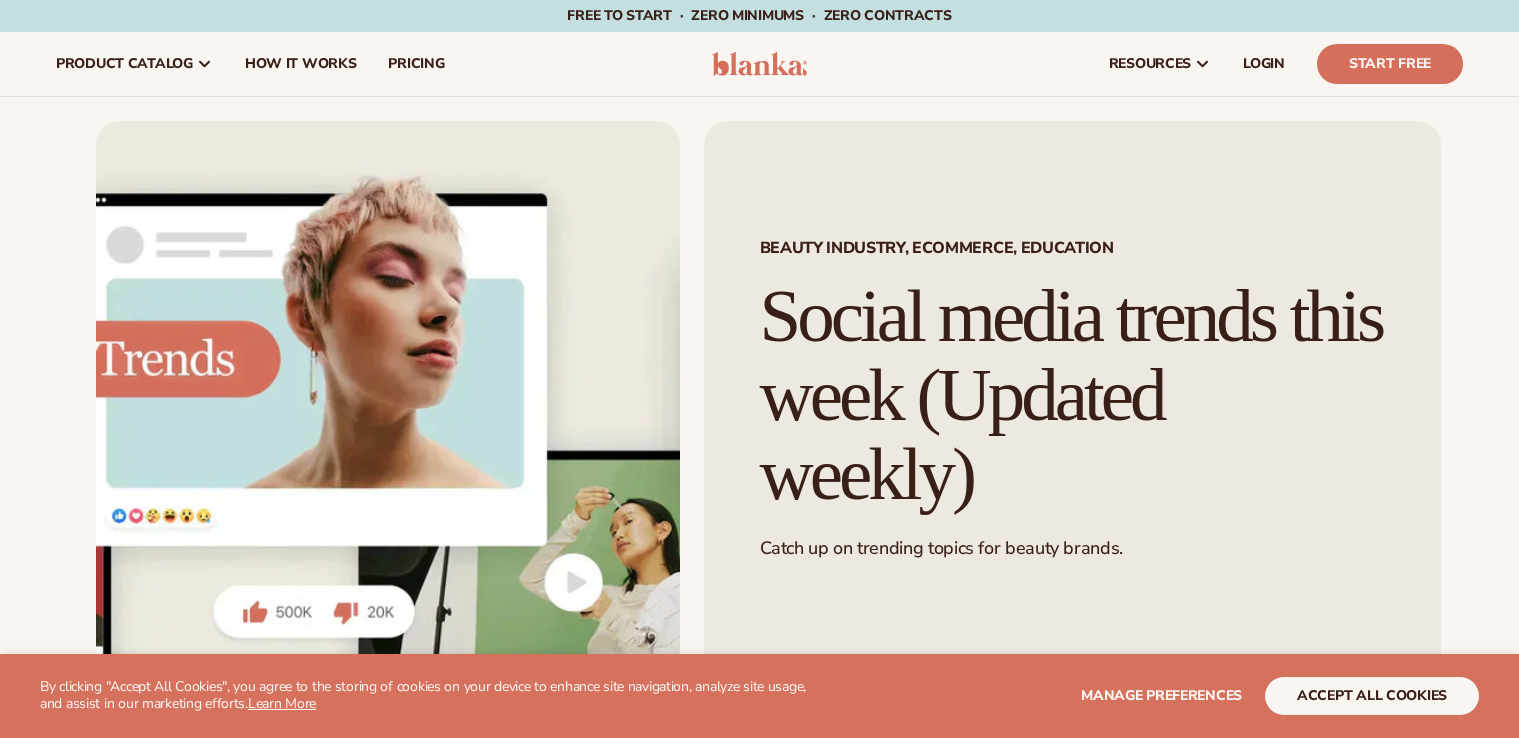 scroll, scrollTop: 0, scrollLeft: 0, axis: both 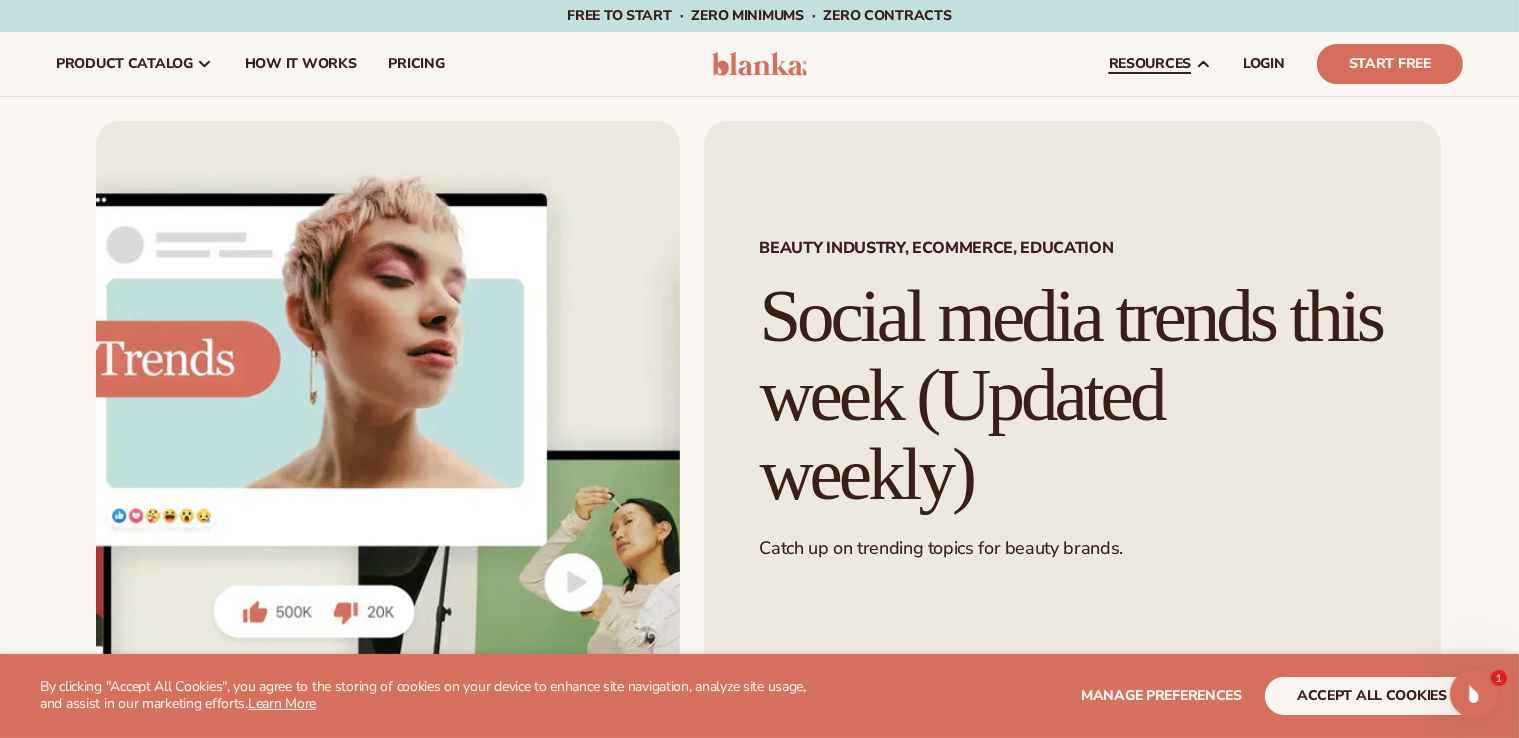 click on "resources" at bounding box center [1150, 64] 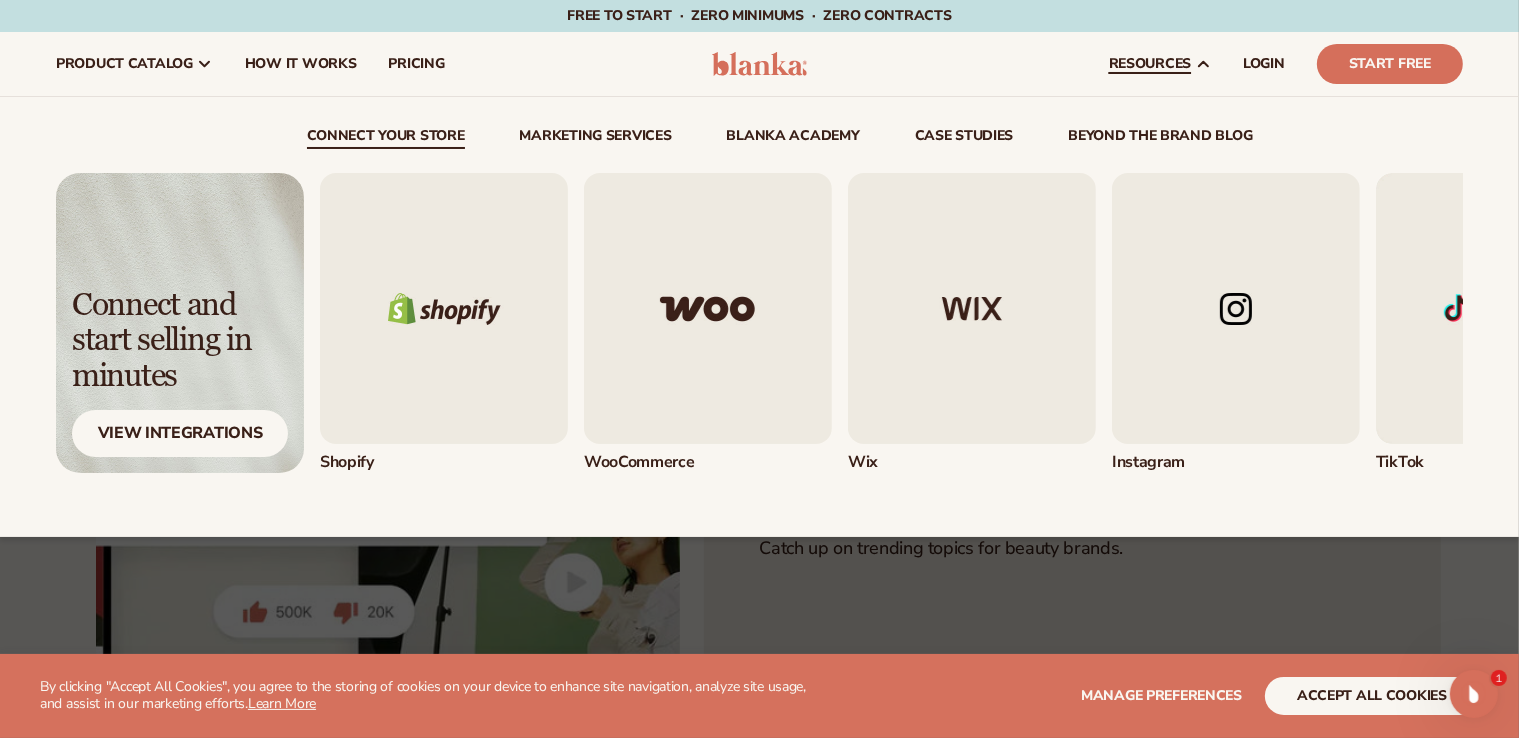 click on "Blanka Academy" at bounding box center [793, 139] 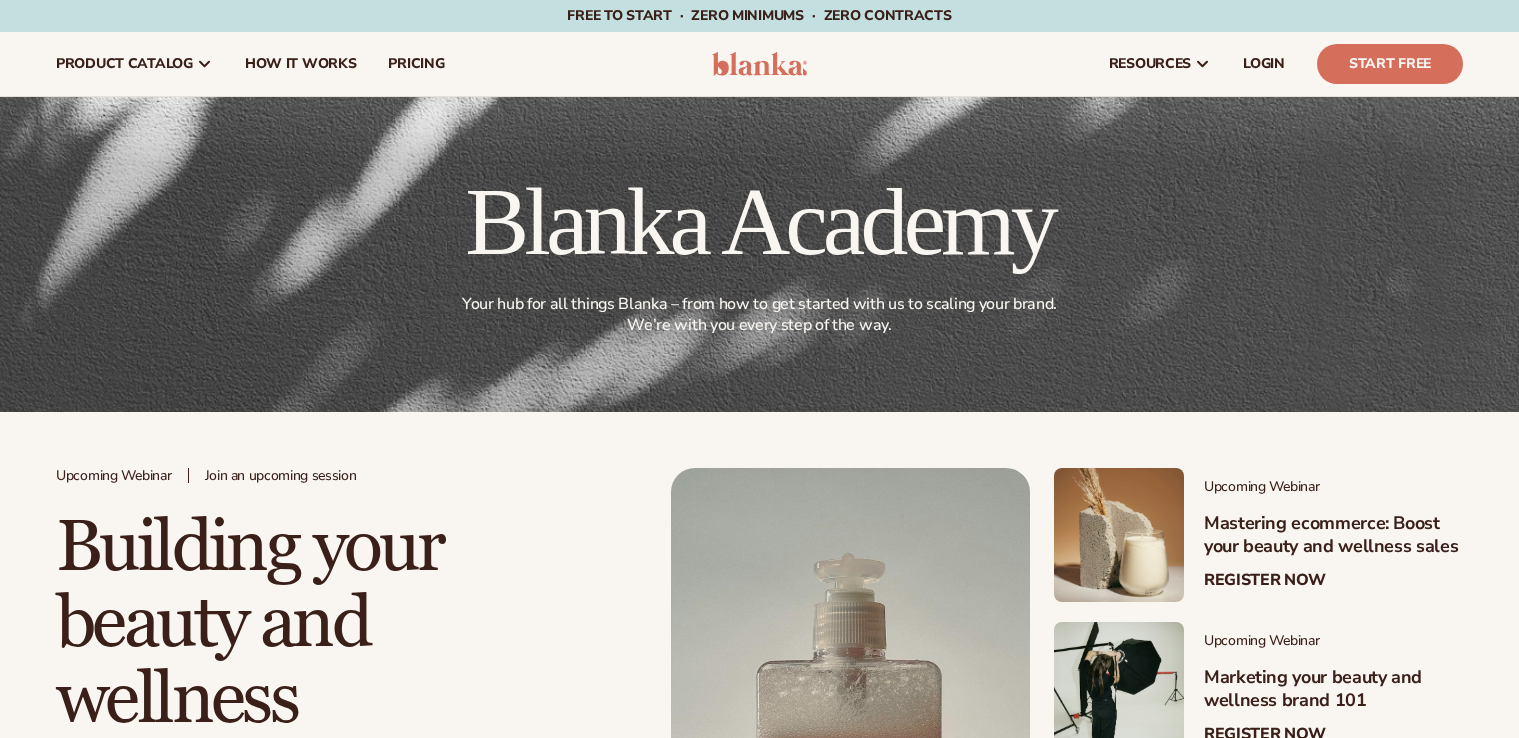 scroll, scrollTop: 0, scrollLeft: 0, axis: both 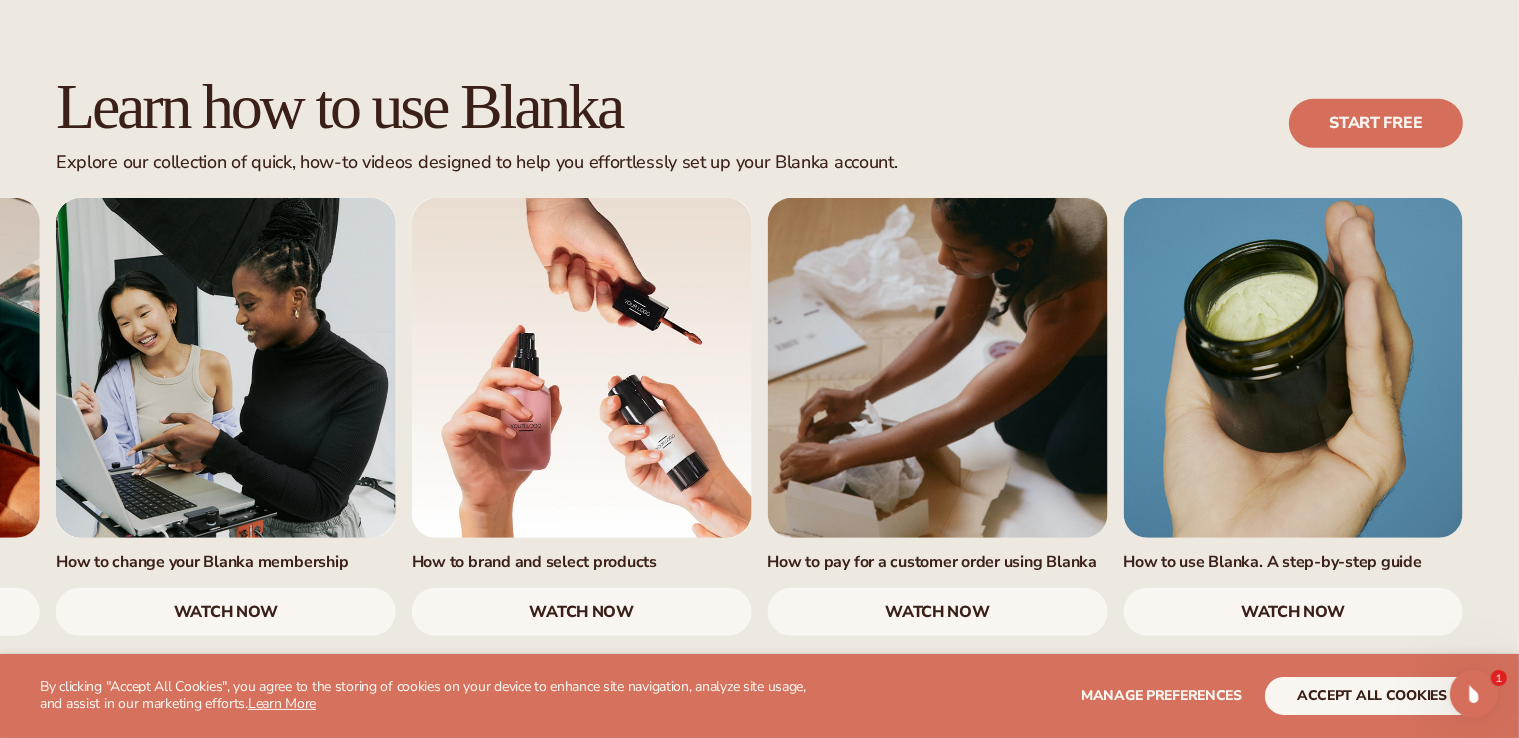 click at bounding box center [582, 368] 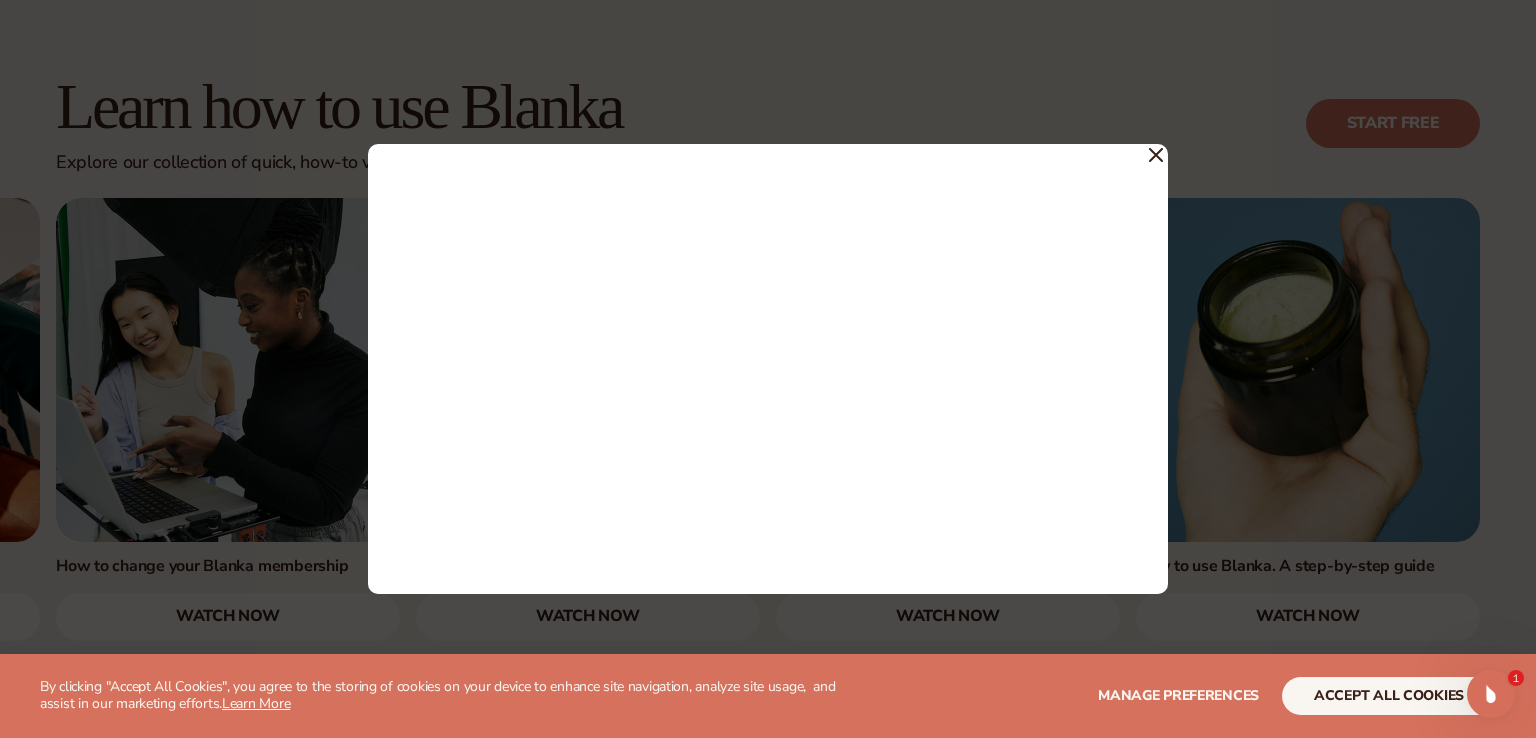 click at bounding box center (768, 369) 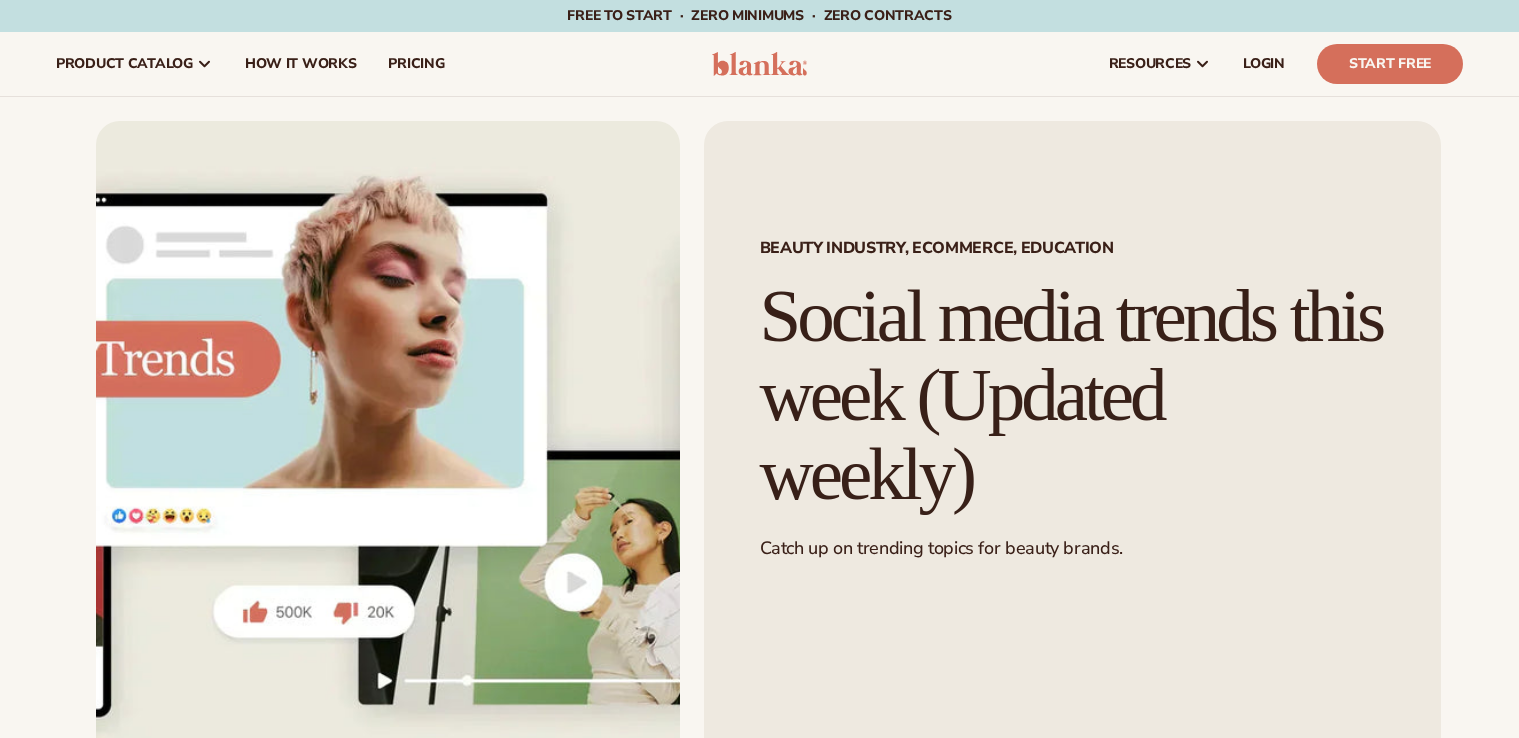 scroll, scrollTop: 0, scrollLeft: 0, axis: both 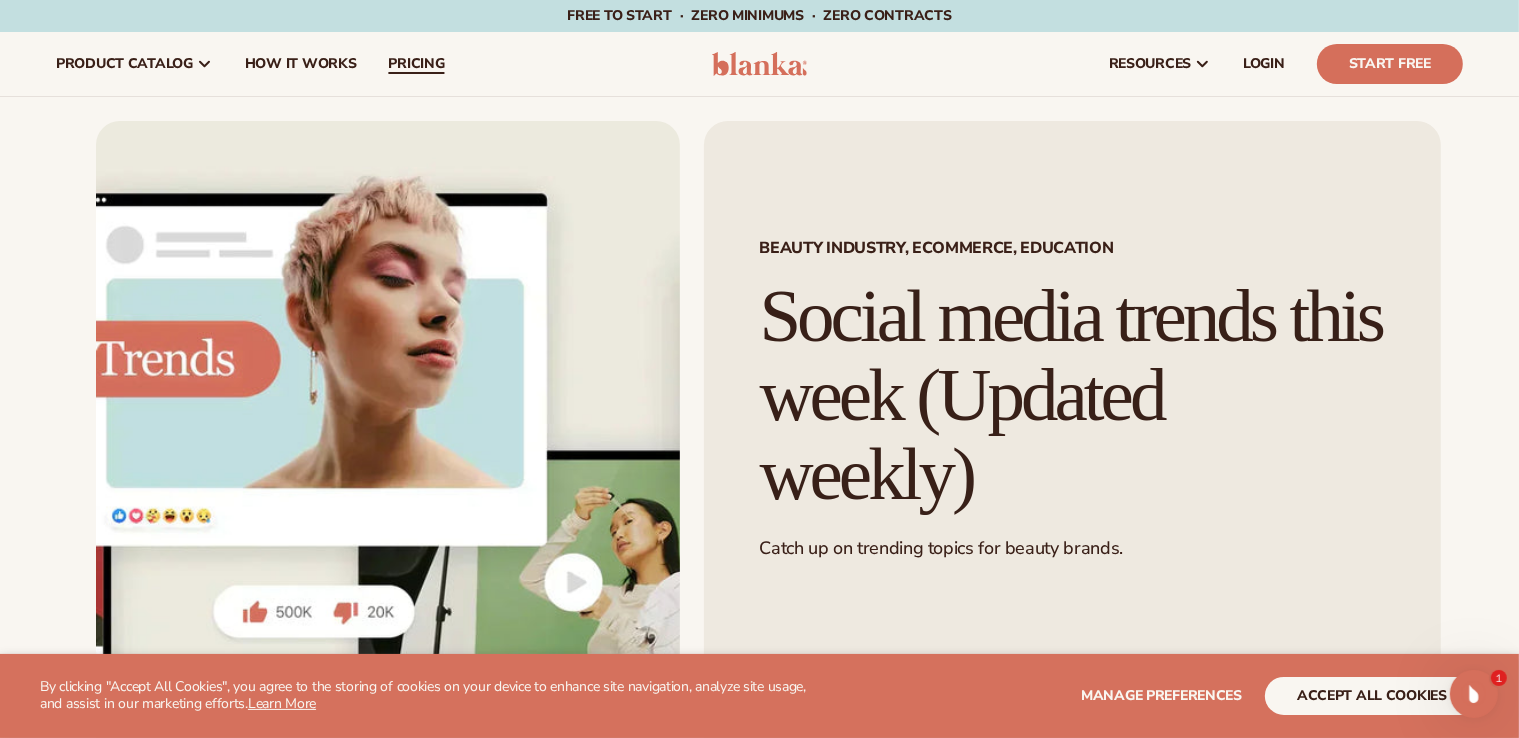 click on "pricing" at bounding box center [416, 64] 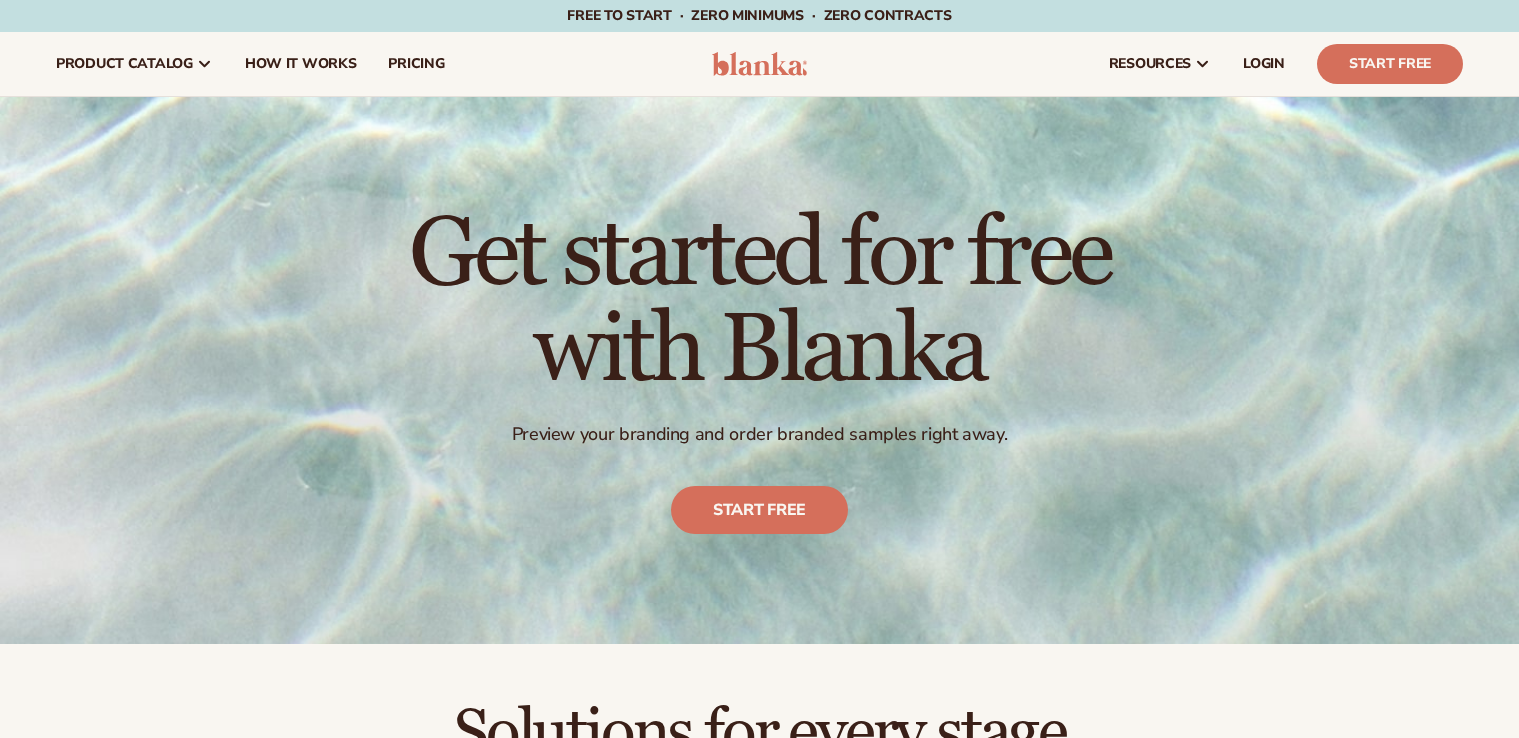 scroll, scrollTop: 0, scrollLeft: 0, axis: both 